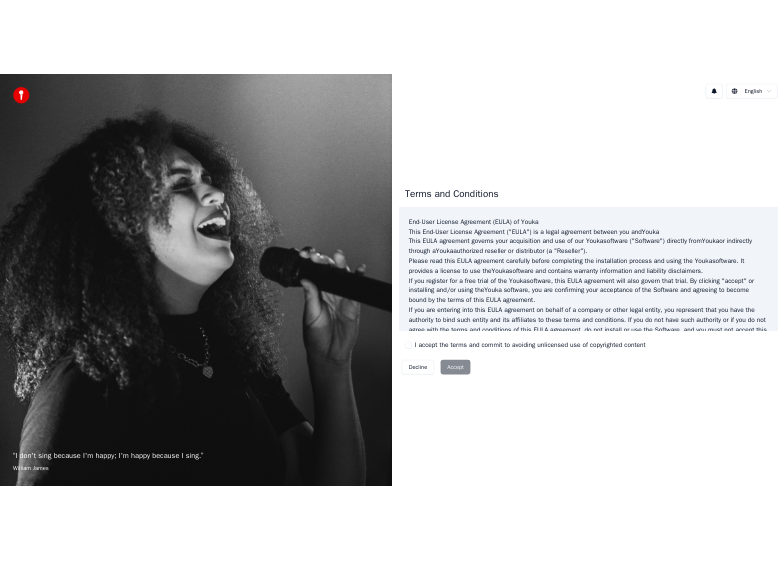 scroll, scrollTop: 0, scrollLeft: 0, axis: both 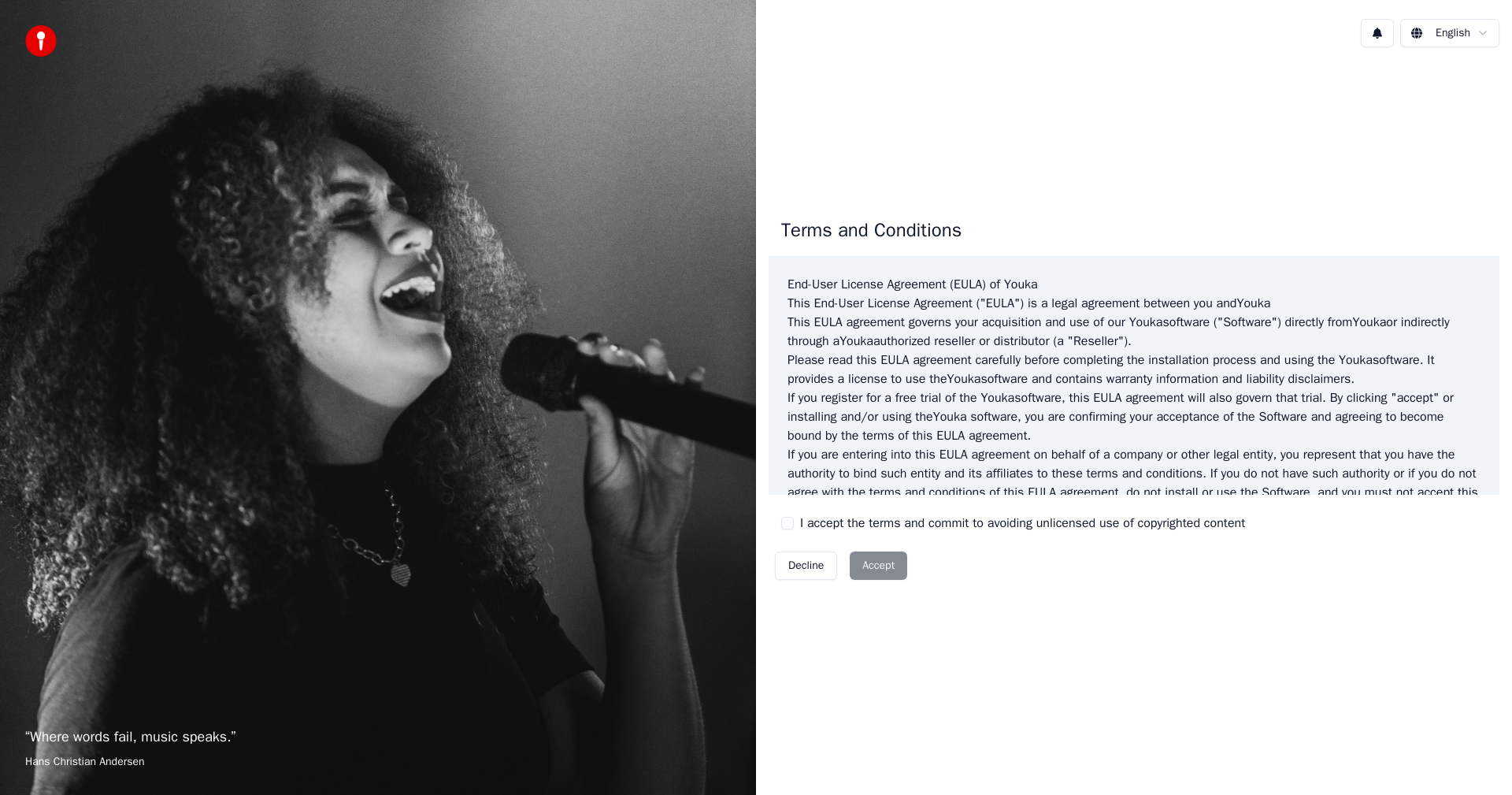 click on "I accept the terms and commit to avoiding unlicensed use of copyrighted content" at bounding box center (1013, 523) 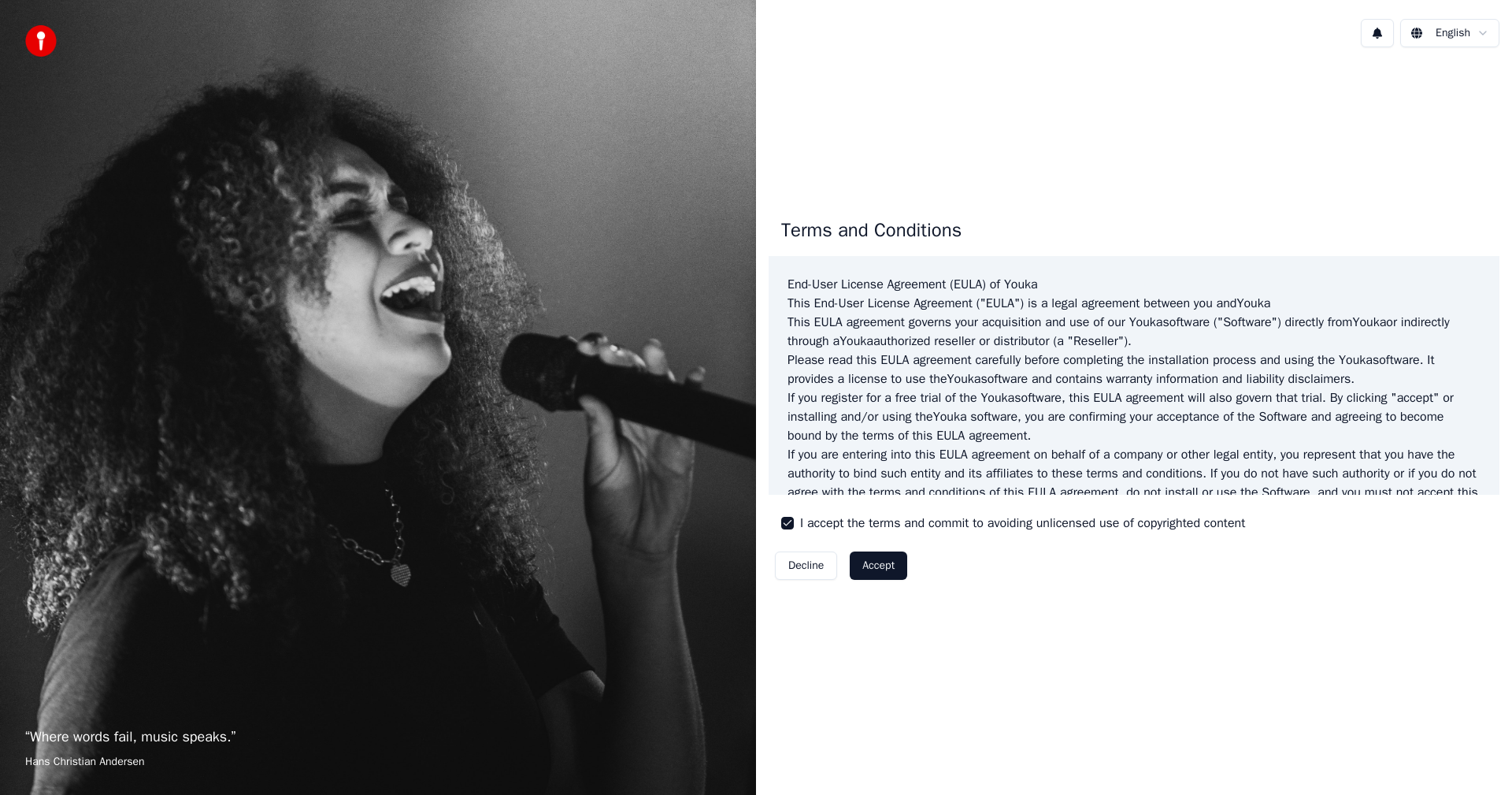 click on "Decline Accept" at bounding box center [841, 566] 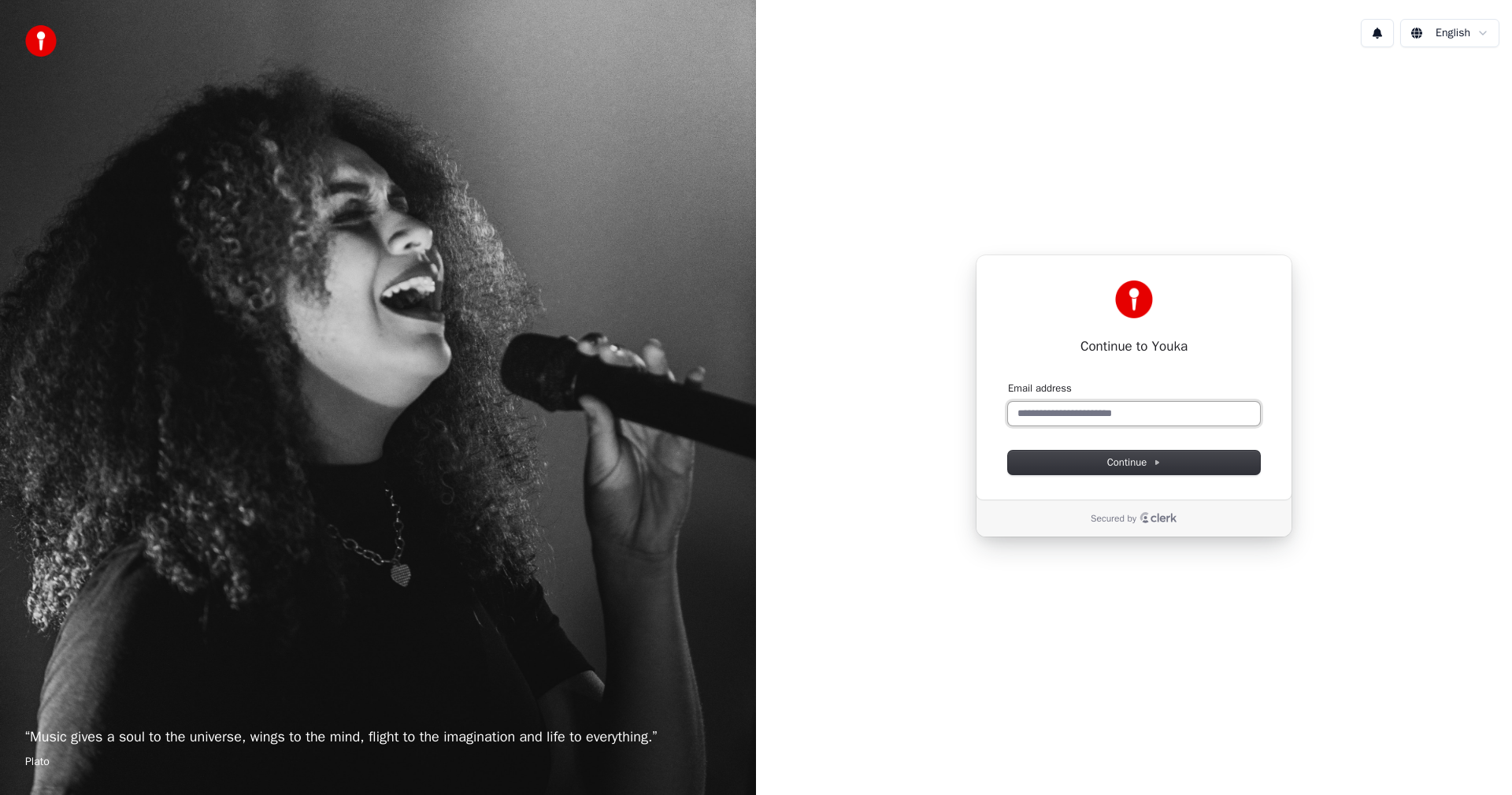 click on "Email address" at bounding box center [1134, 414] 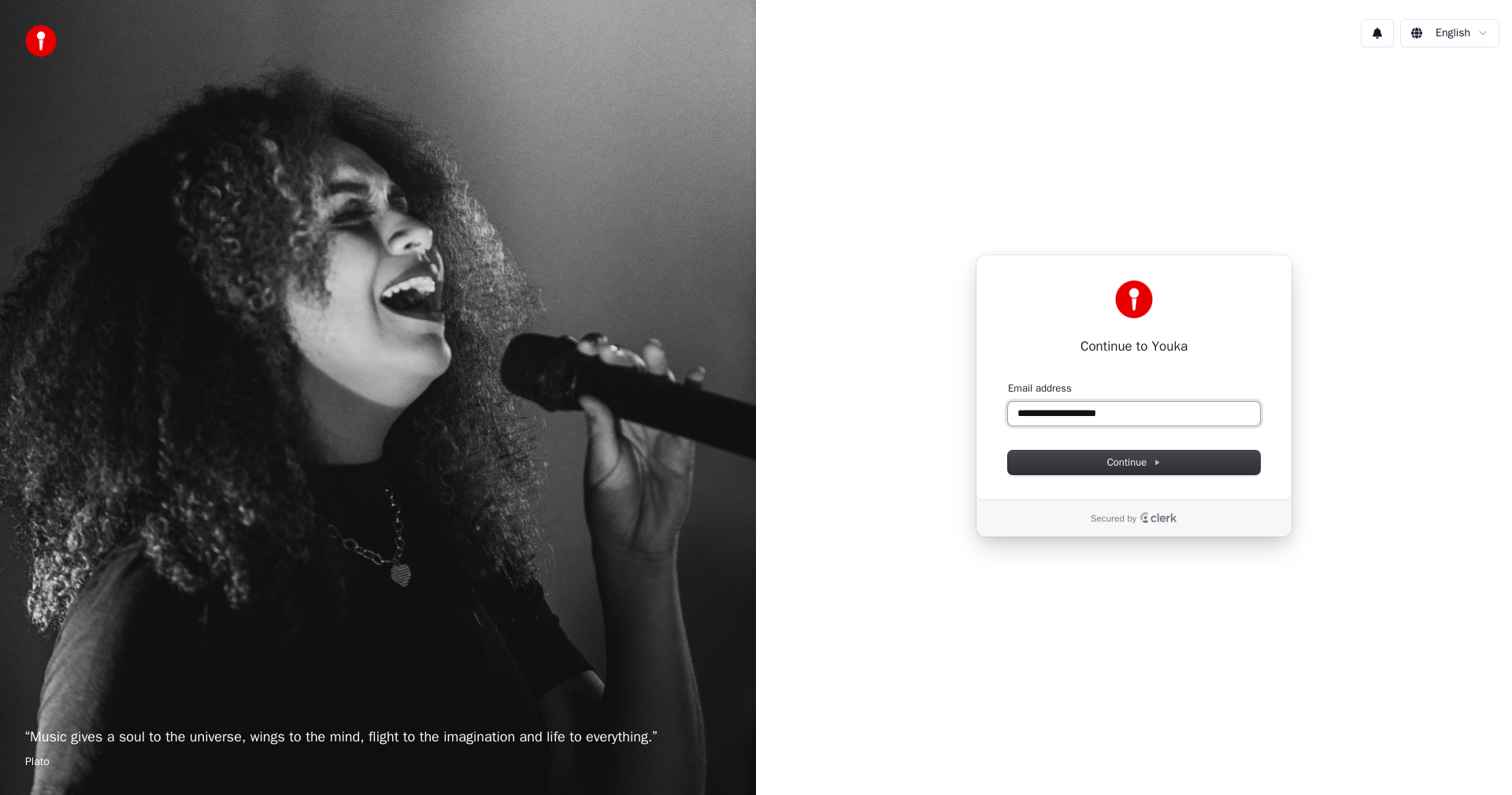 click at bounding box center [1008, 381] 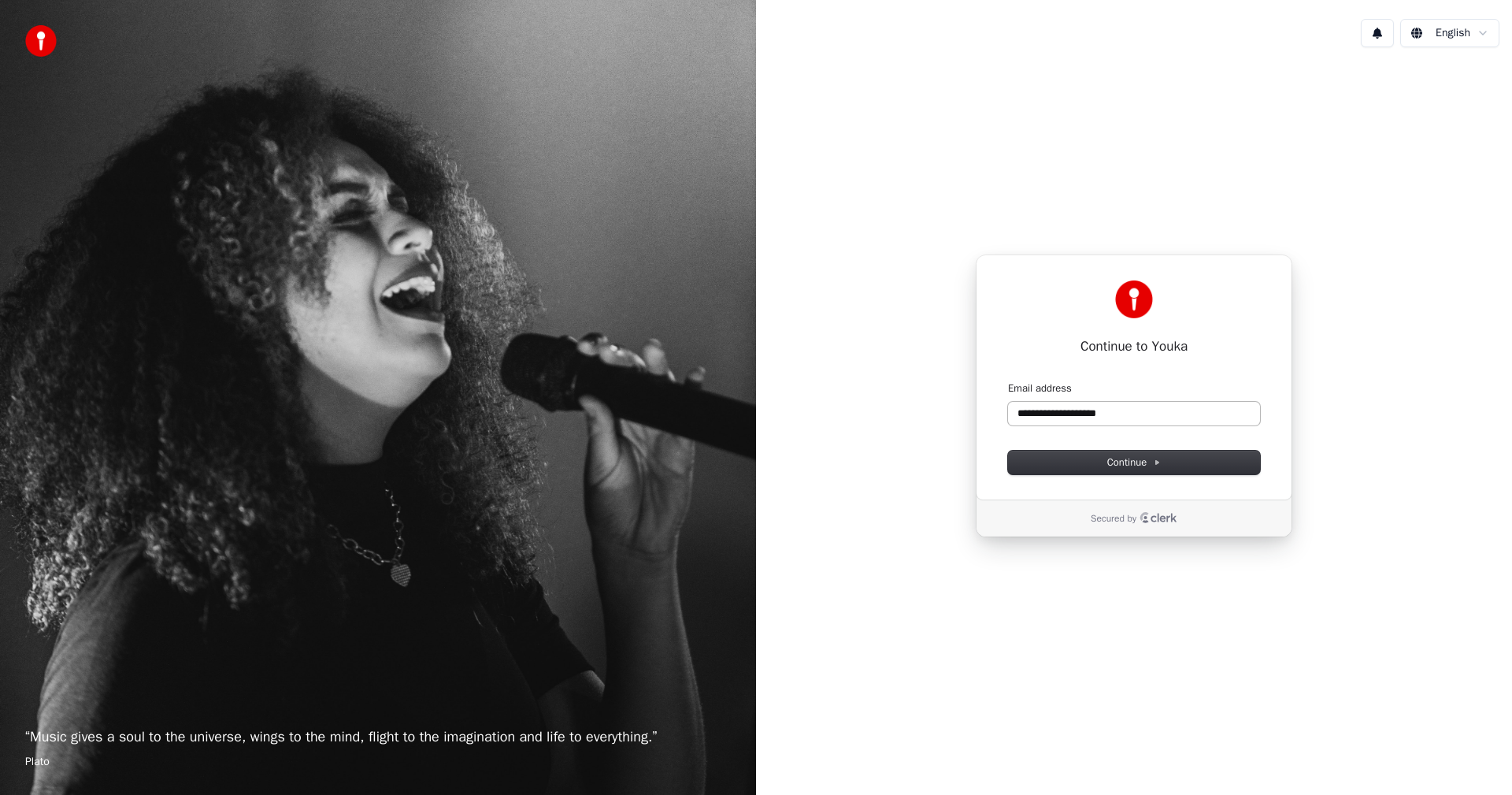 type on "**********" 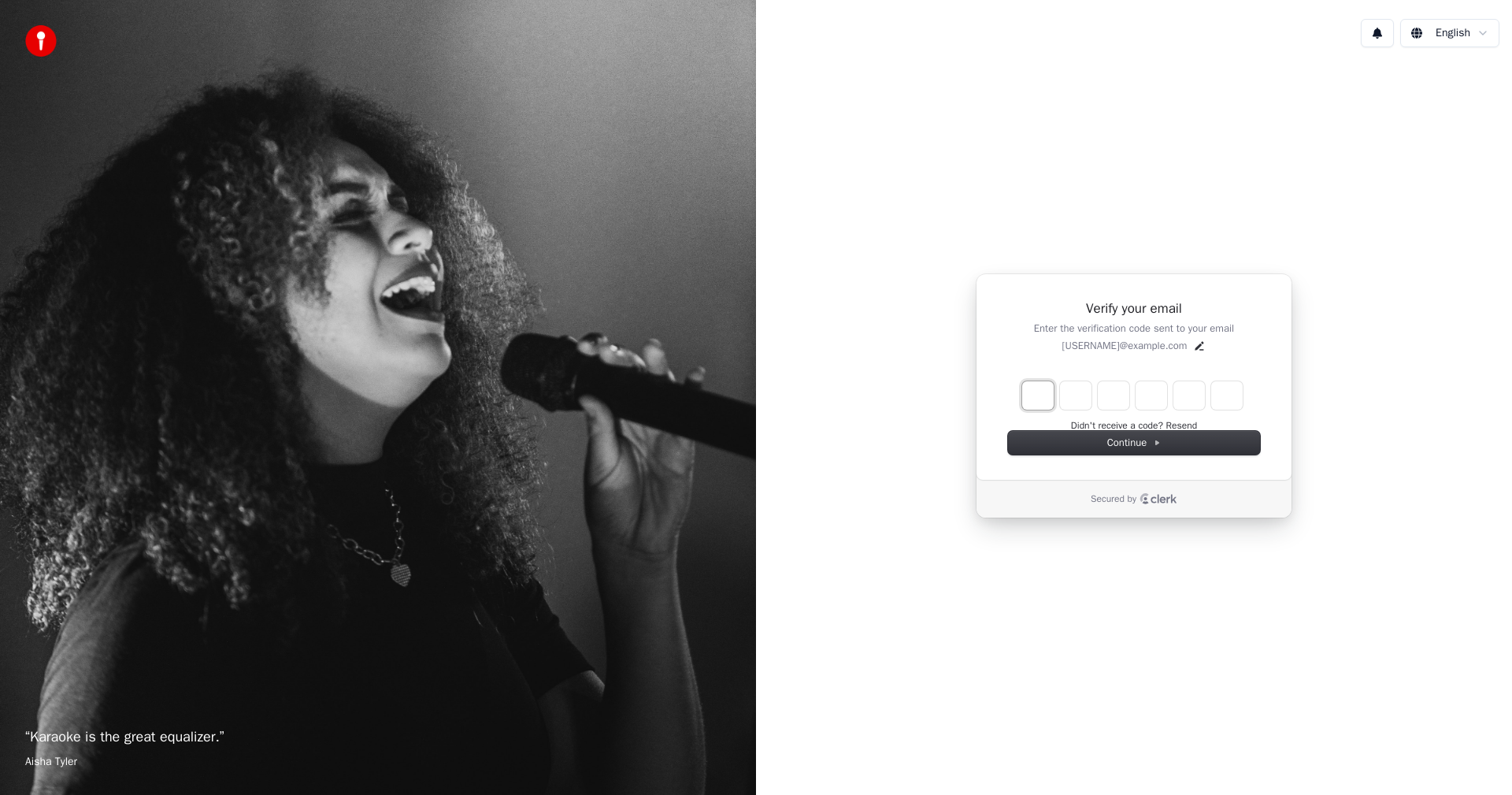 type on "*" 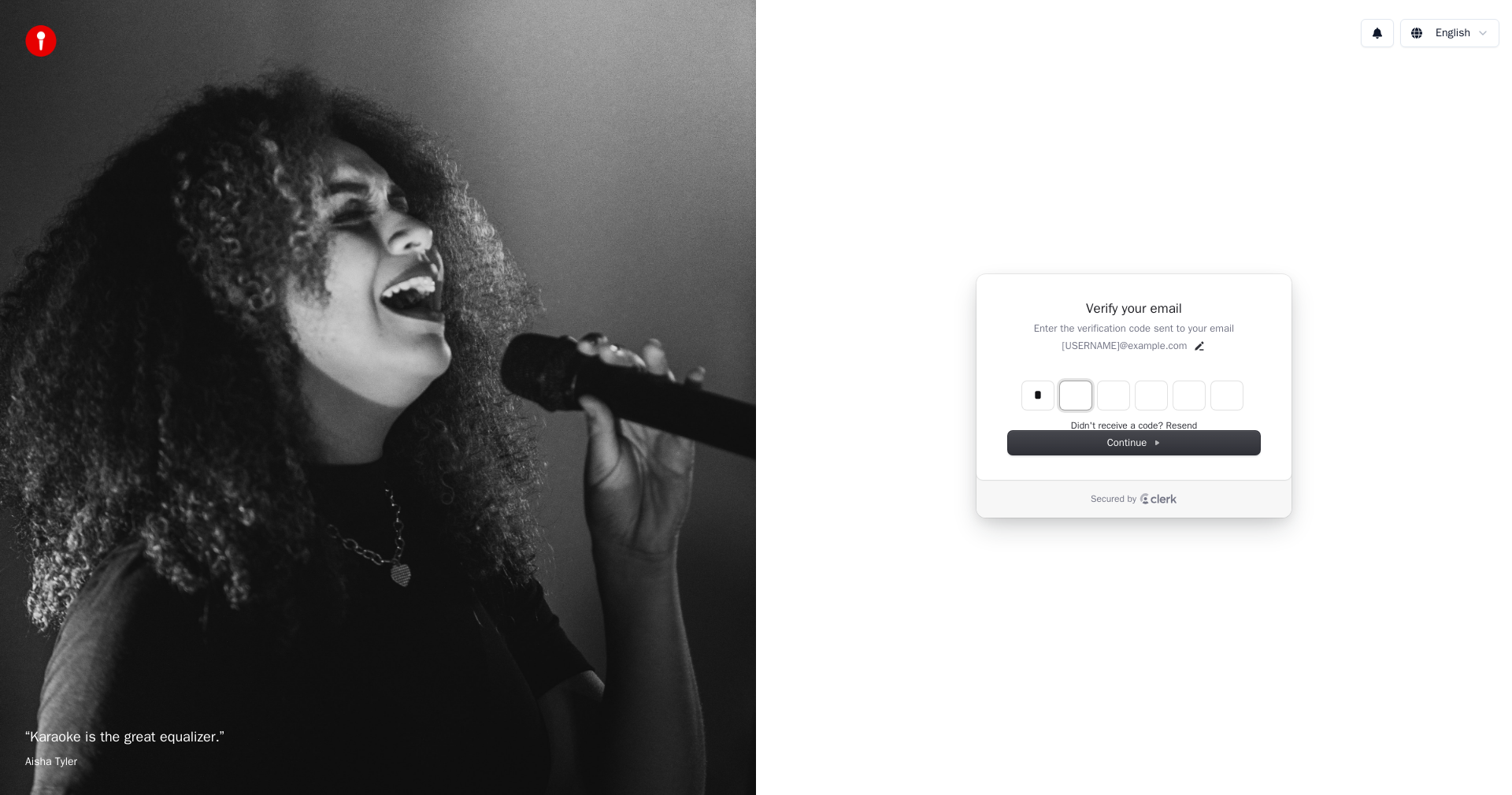 type on "*" 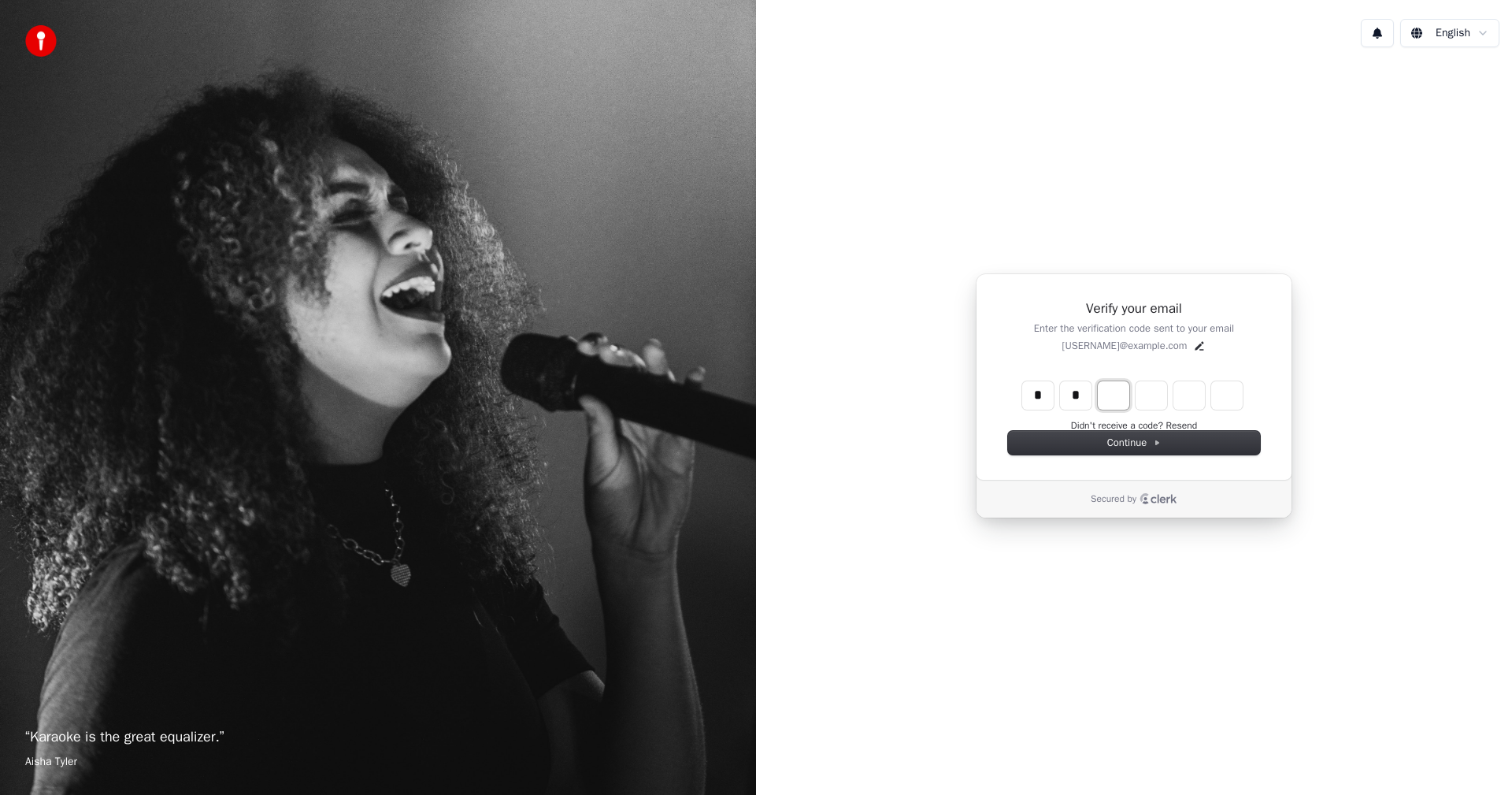 type on "**" 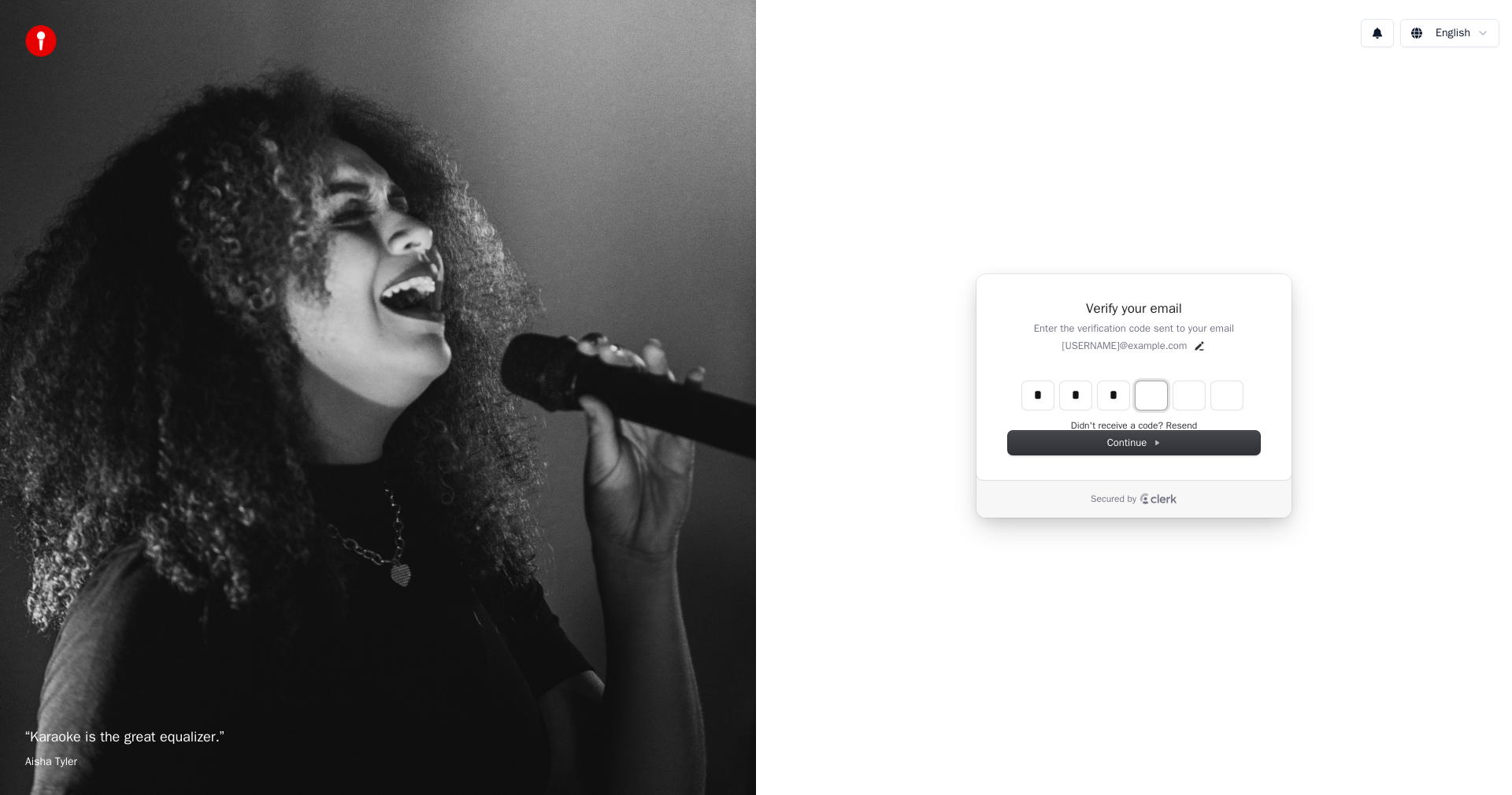type on "***" 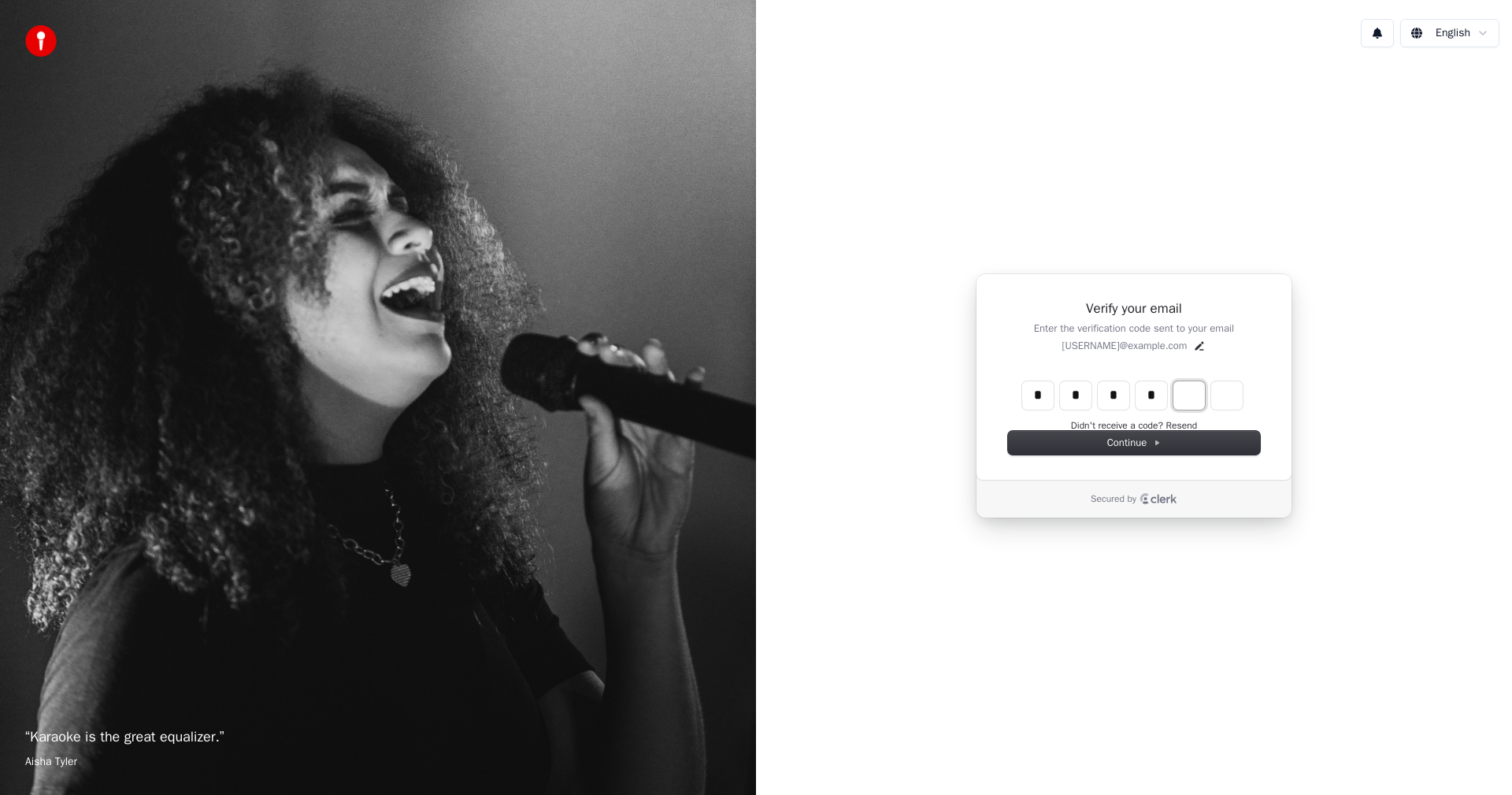 type on "****" 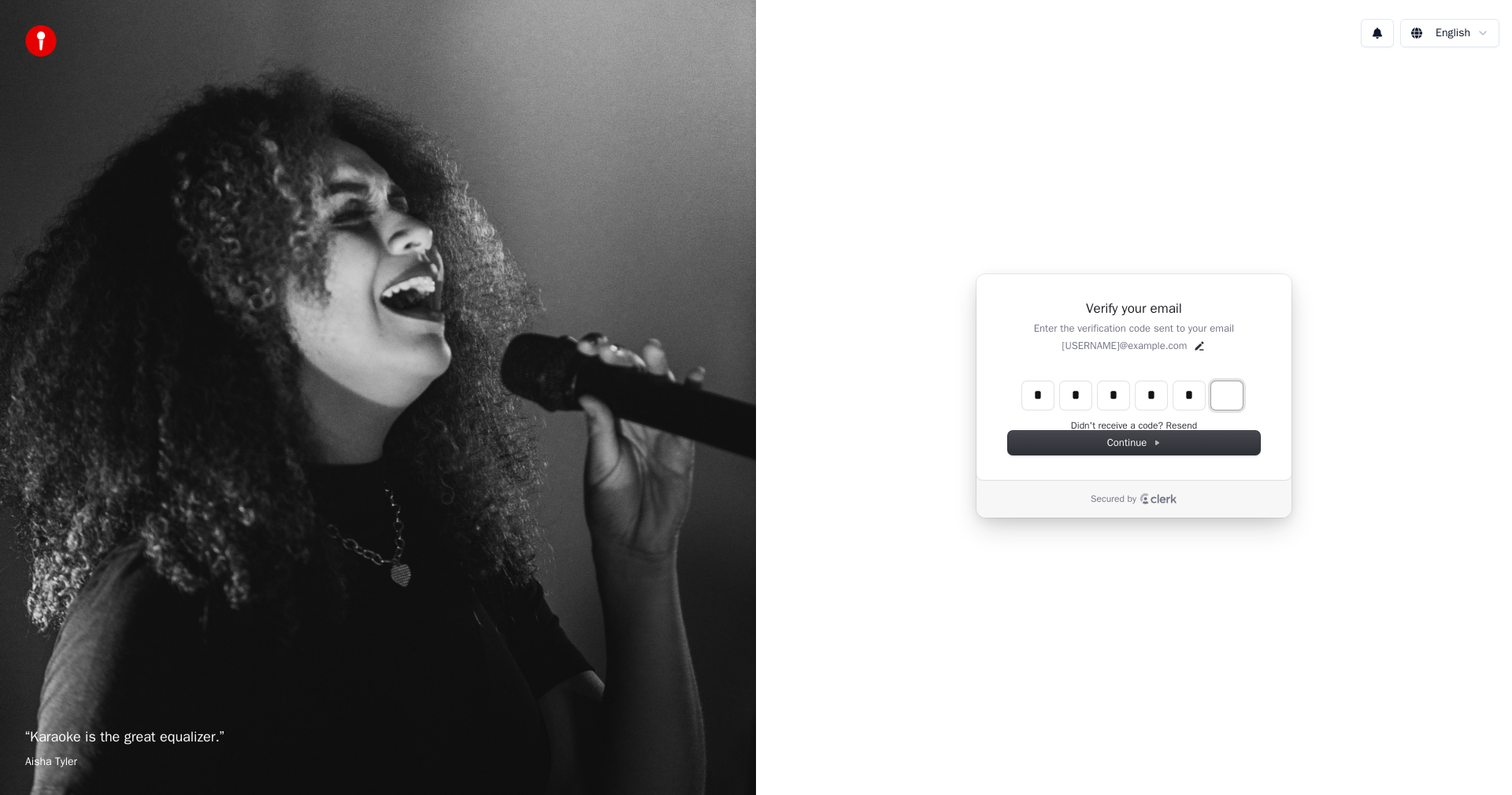 type on "*****" 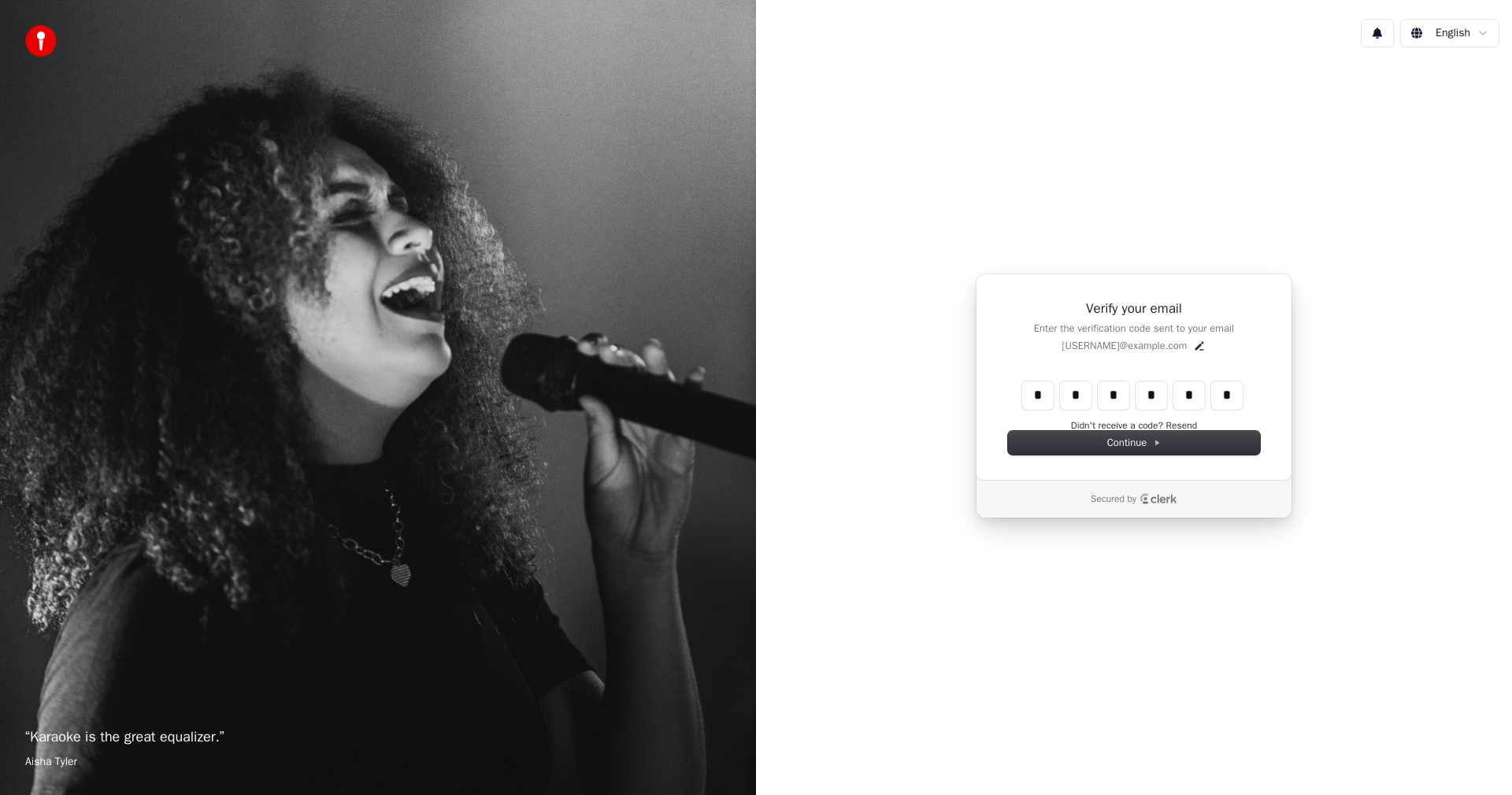 type on "******" 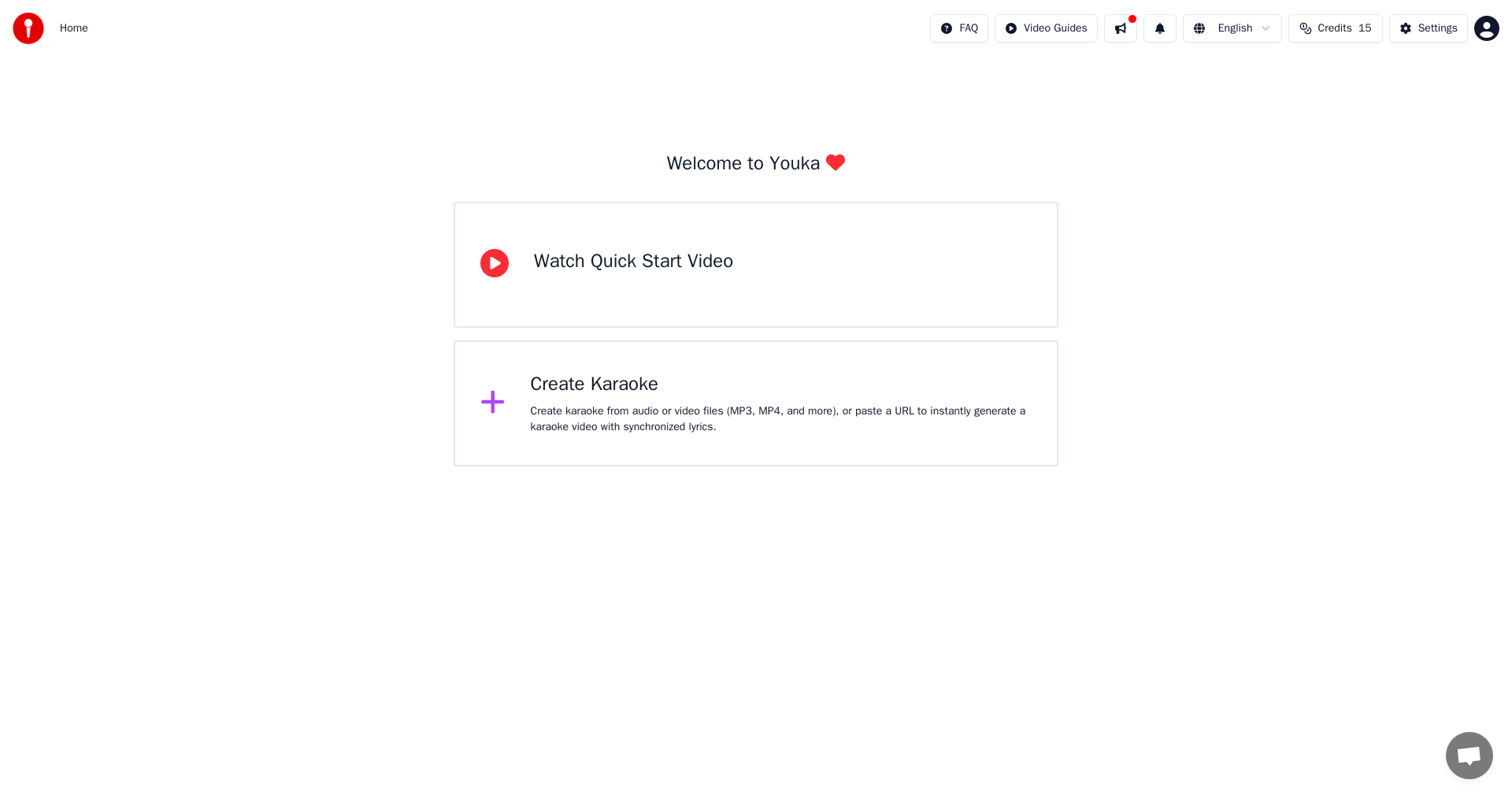 click on "Watch Quick Start Video" at bounding box center [756, 265] 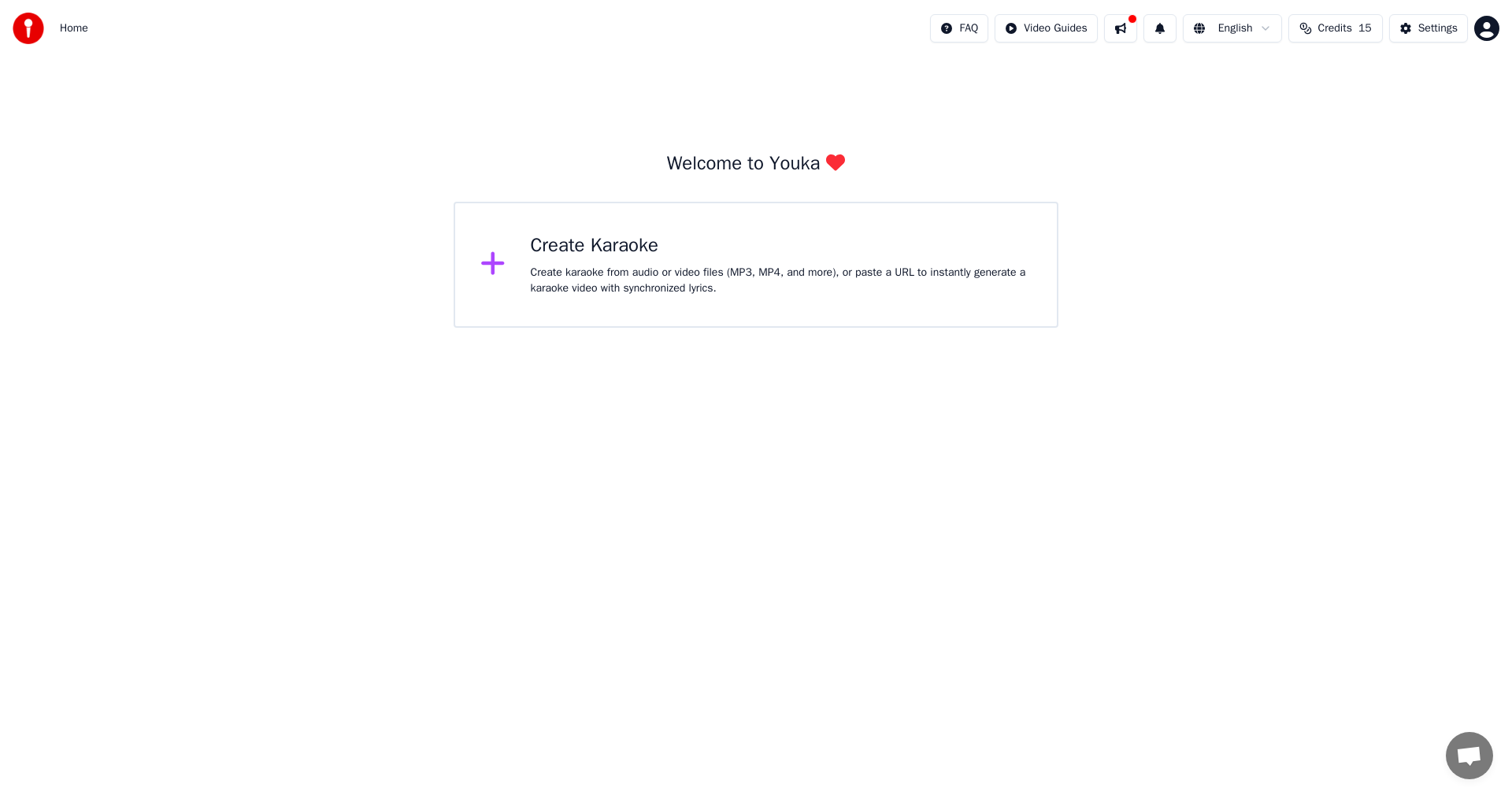 click on "Home FAQ Video Guides English Credits 15 Settings Welcome to Youka Create Karaoke Create karaoke from audio or video files (MP3, MP4, and more), or paste a URL to instantly generate a karaoke video with synchronized lyrics." at bounding box center [756, 164] 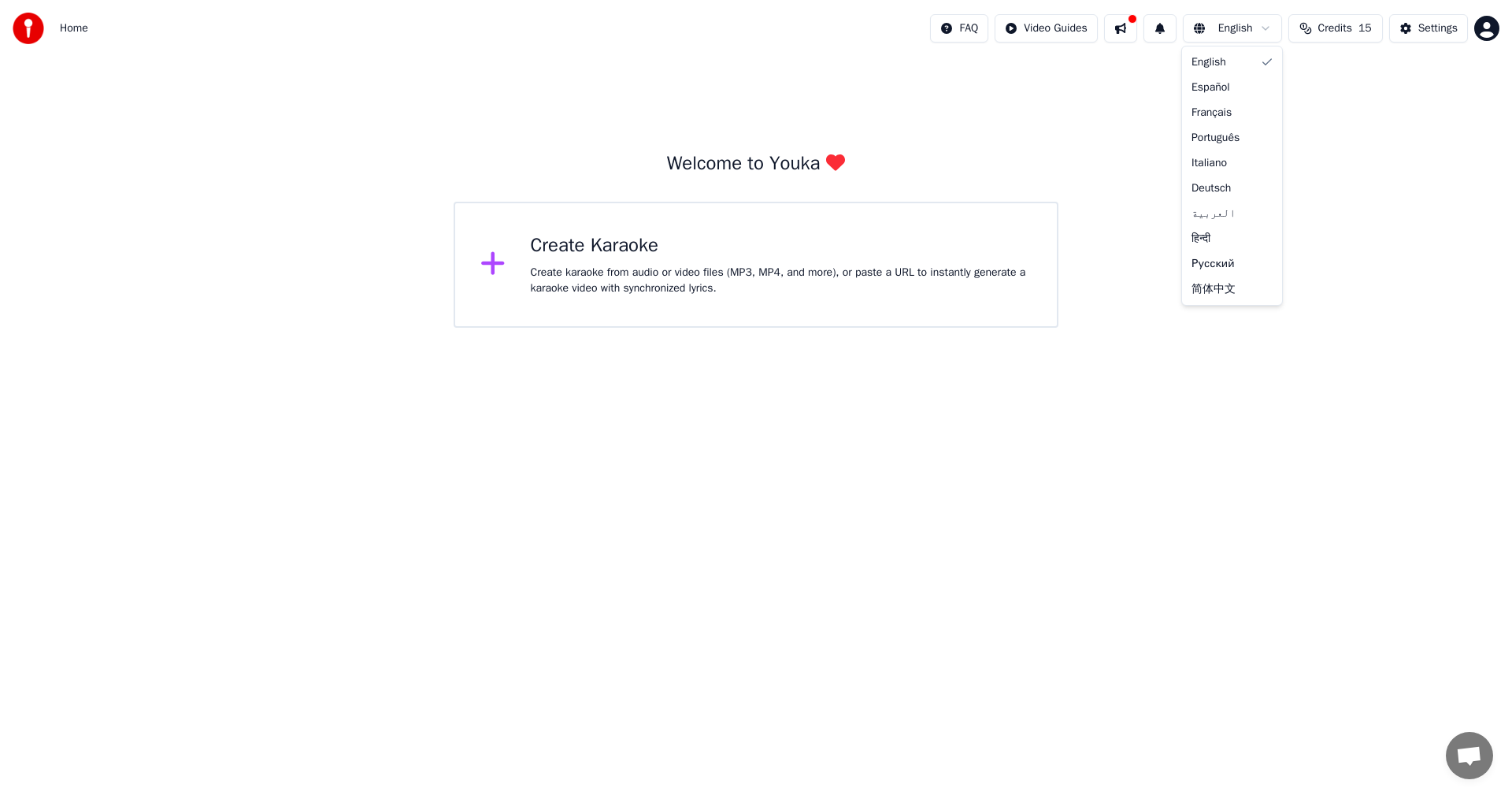 click on "Home FAQ Video Guides English Credits 15 Settings Welcome to Youka Create Karaoke Create karaoke from audio or video files (MP3, MP4, and more), or paste a URL to instantly generate a karaoke video with synchronized lyrics.
English Español Français Português Italiano Deutsch العربية हिन्दी Русский 简体中文" at bounding box center (756, 164) 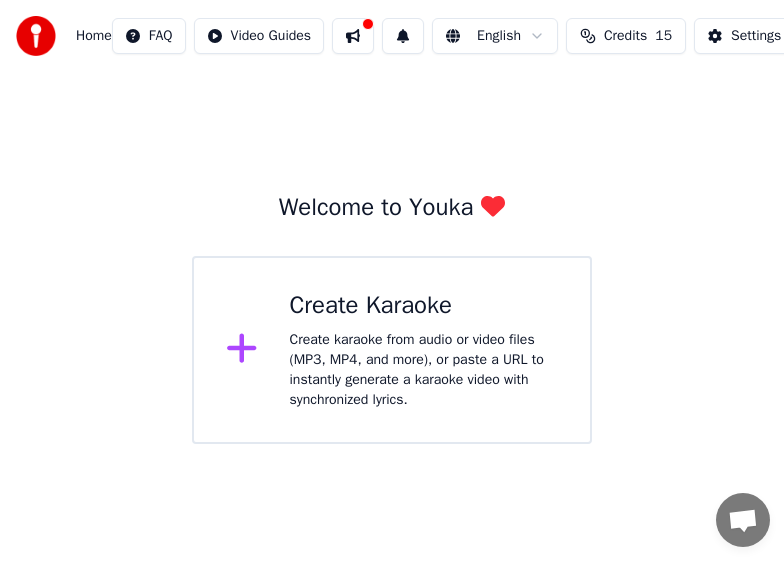 click on "Create karaoke from audio or video files (MP3, MP4, and more), or paste a URL to instantly generate a karaoke video with synchronized lyrics." at bounding box center (424, 370) 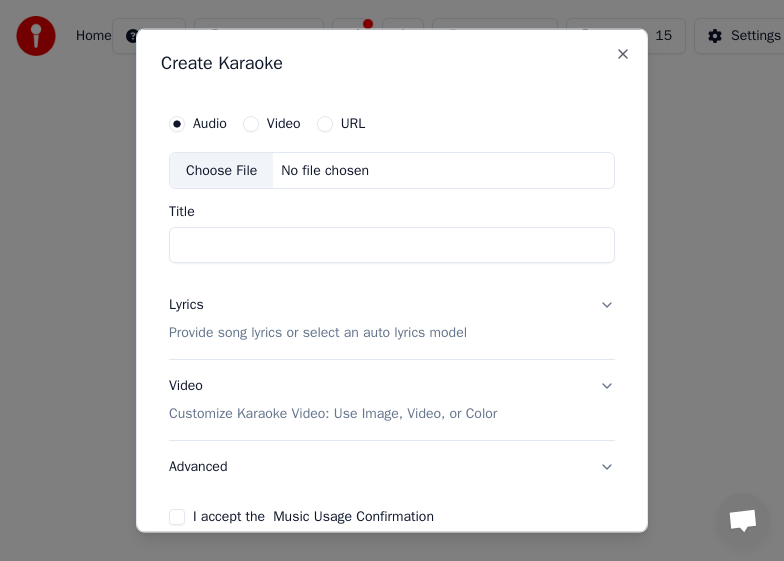 click on "URL" at bounding box center (341, 123) 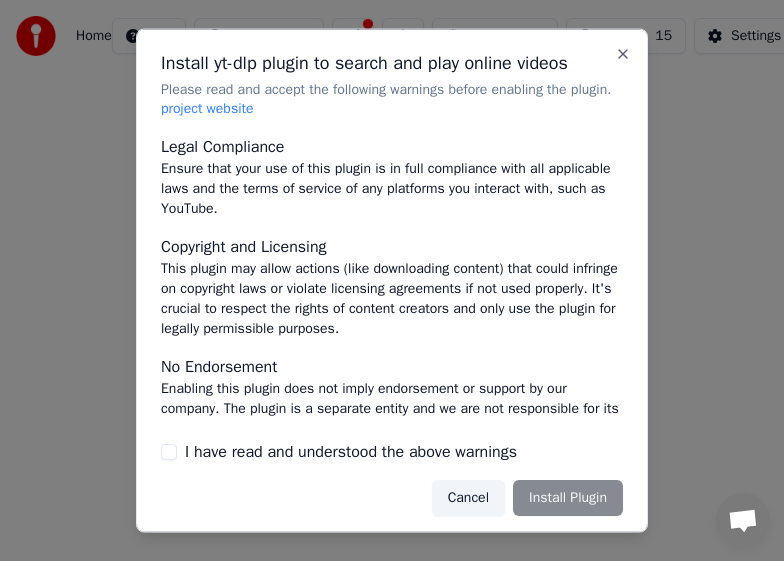 click on "Cancel Install Plugin" at bounding box center (527, 498) 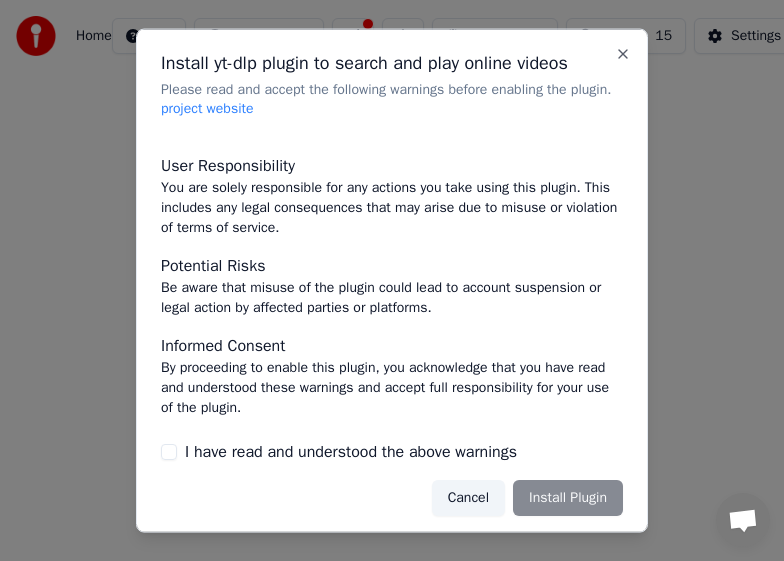 scroll, scrollTop: 303, scrollLeft: 0, axis: vertical 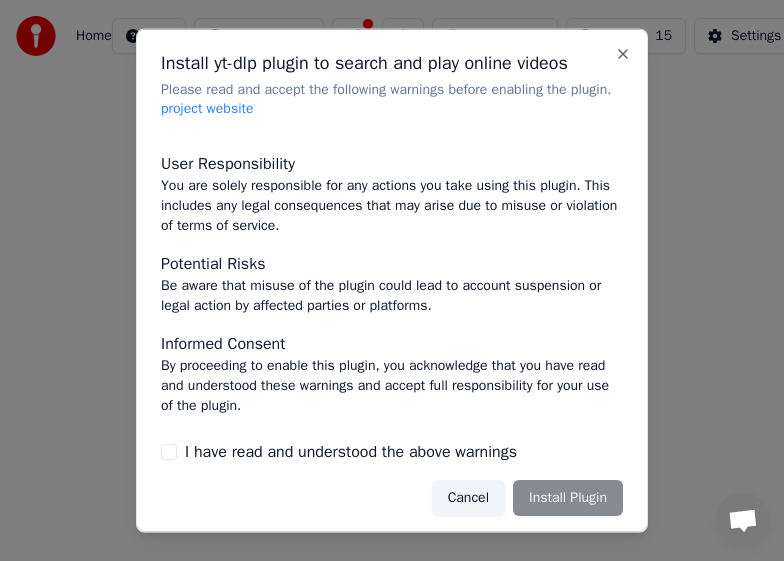 click on "Cancel Install Plugin" at bounding box center (527, 498) 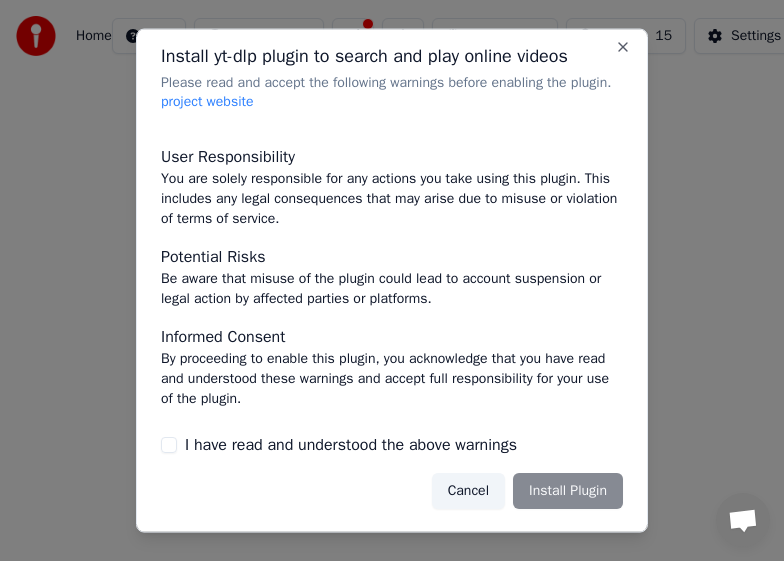 click on "I have read and understood the above warnings" at bounding box center (392, 445) 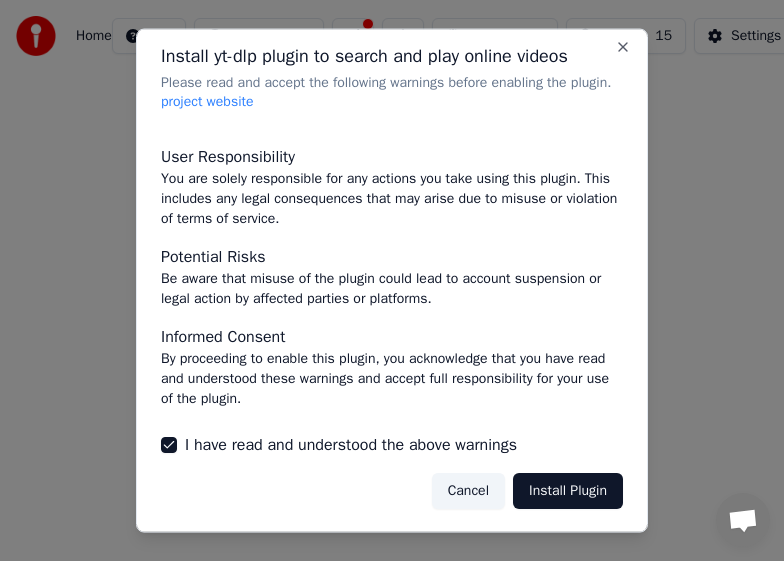 click on "Install Plugin" at bounding box center [568, 491] 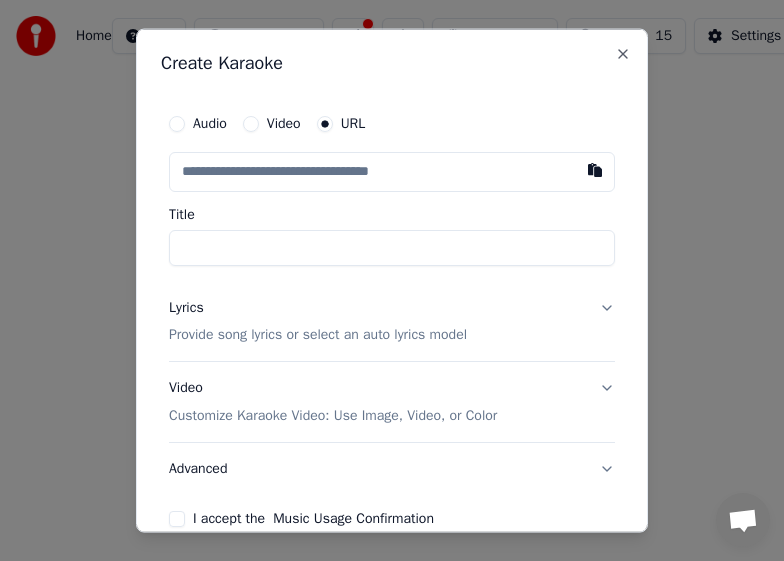 paste on "**********" 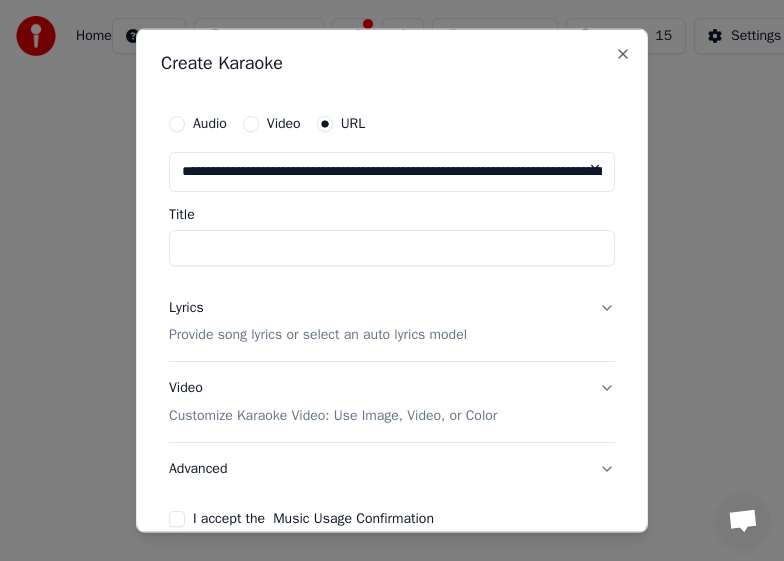 scroll, scrollTop: 0, scrollLeft: 217, axis: horizontal 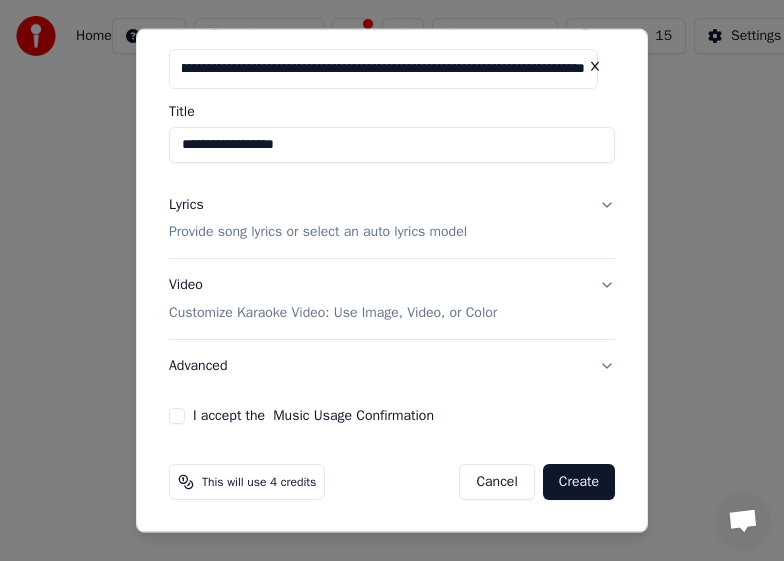 type on "**********" 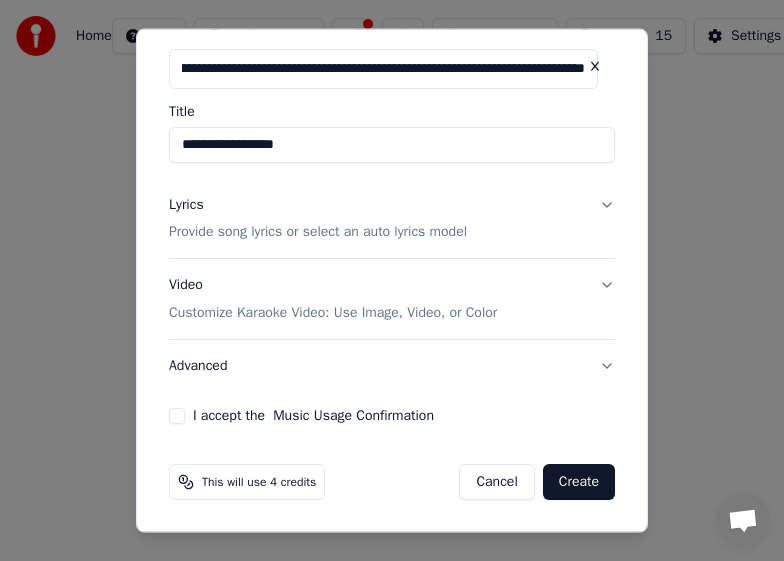 type on "**********" 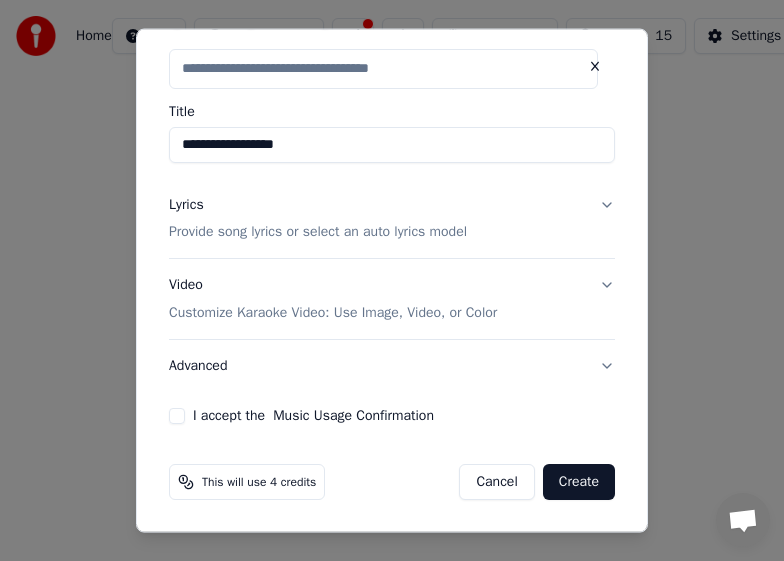 scroll, scrollTop: 0, scrollLeft: 0, axis: both 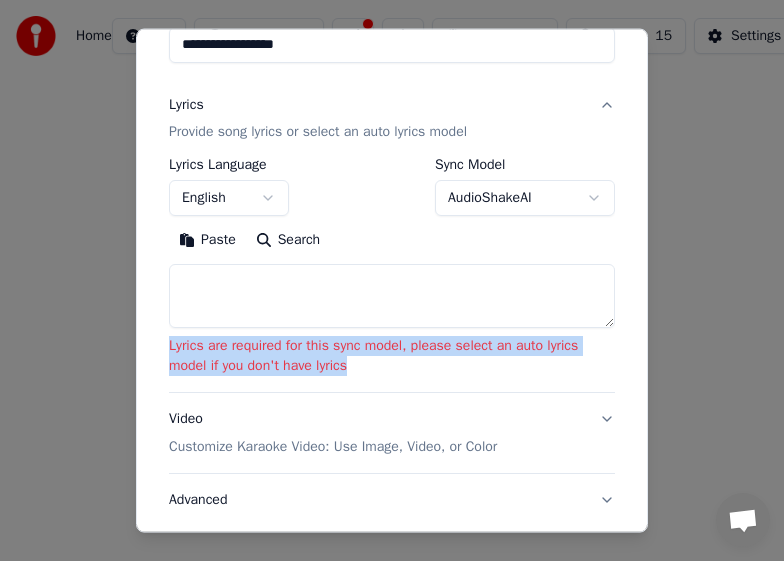 drag, startPoint x: 210, startPoint y: 337, endPoint x: 393, endPoint y: 374, distance: 186.70297 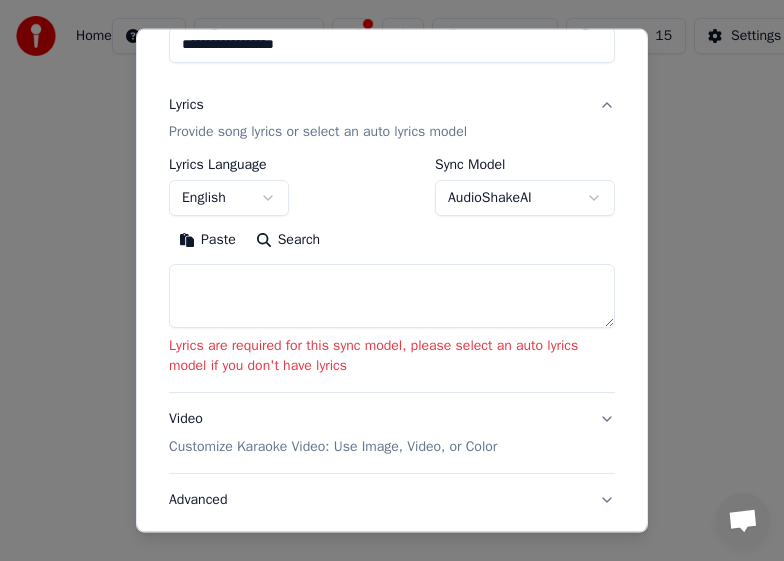 click on "Search" at bounding box center (288, 240) 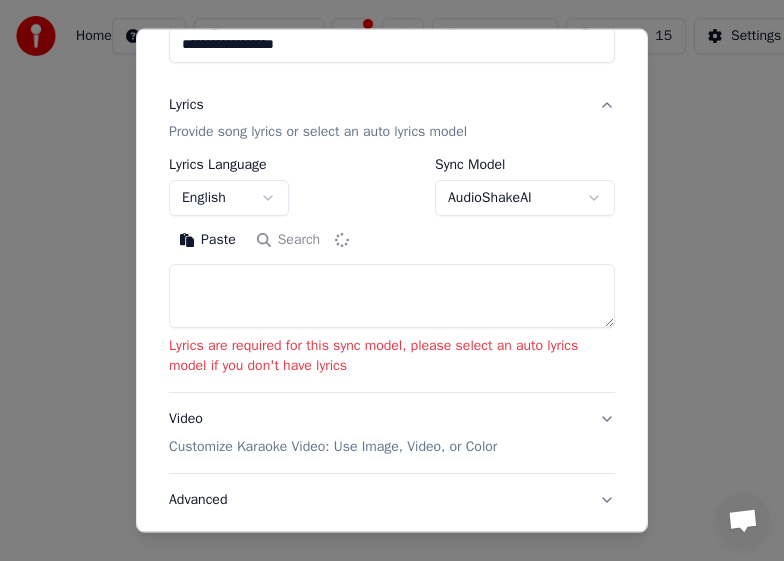 type on "**********" 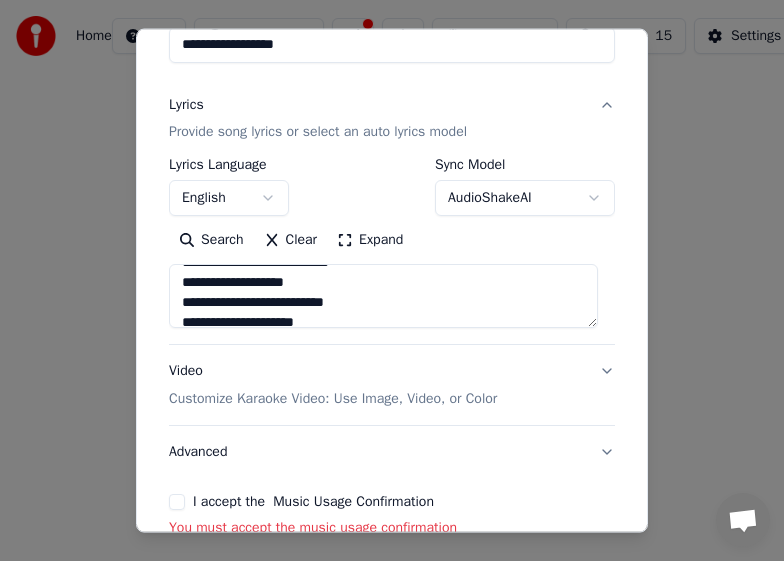 scroll, scrollTop: 1000, scrollLeft: 0, axis: vertical 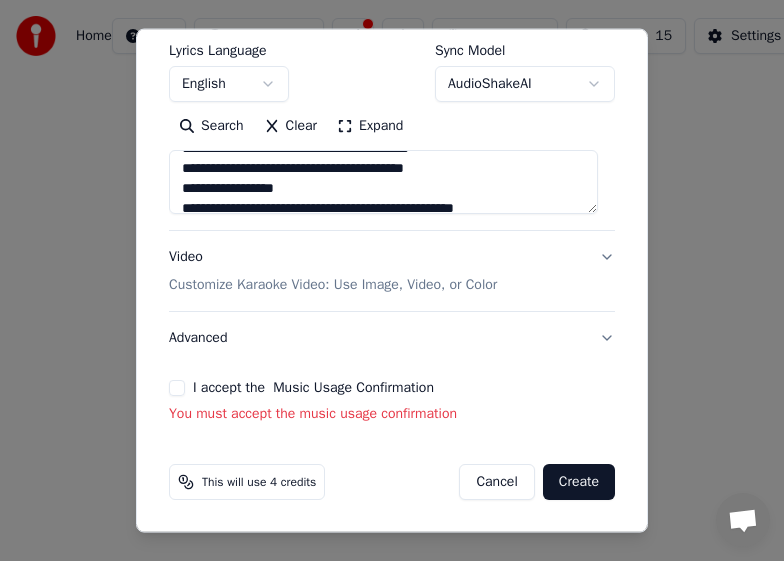 click on "I accept the   Music Usage Confirmation" at bounding box center [177, 388] 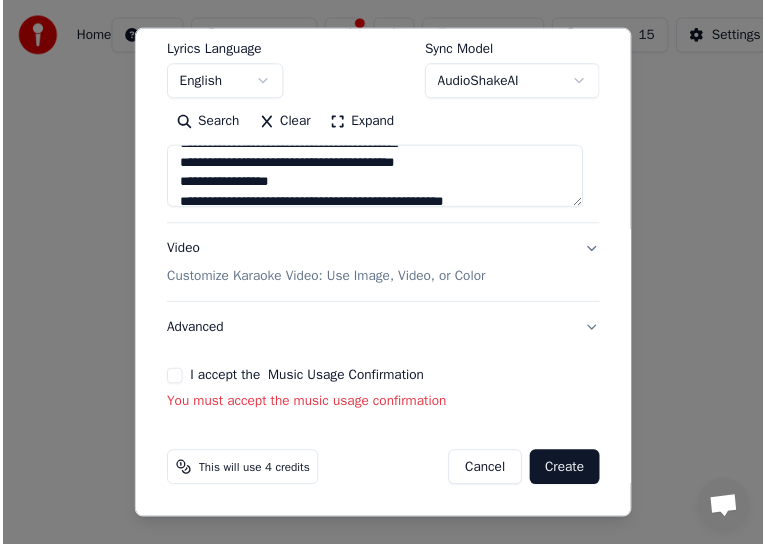 scroll, scrollTop: 289, scrollLeft: 0, axis: vertical 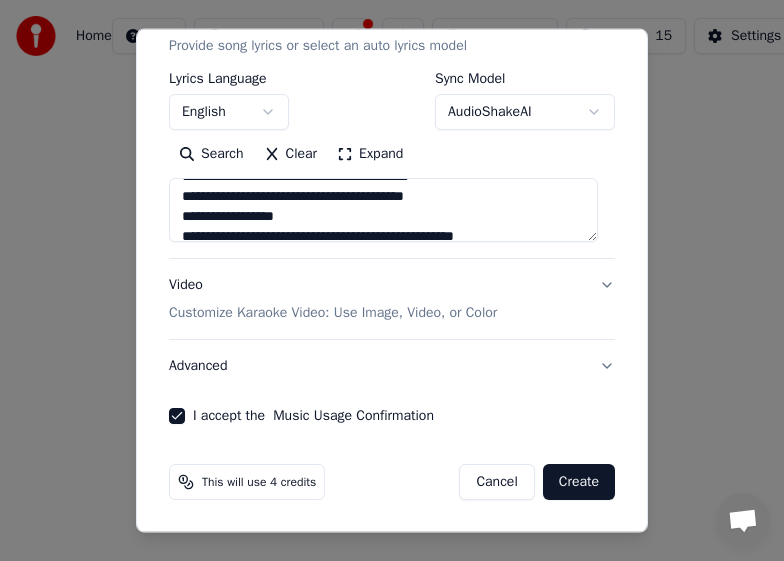 click on "Create" at bounding box center [579, 482] 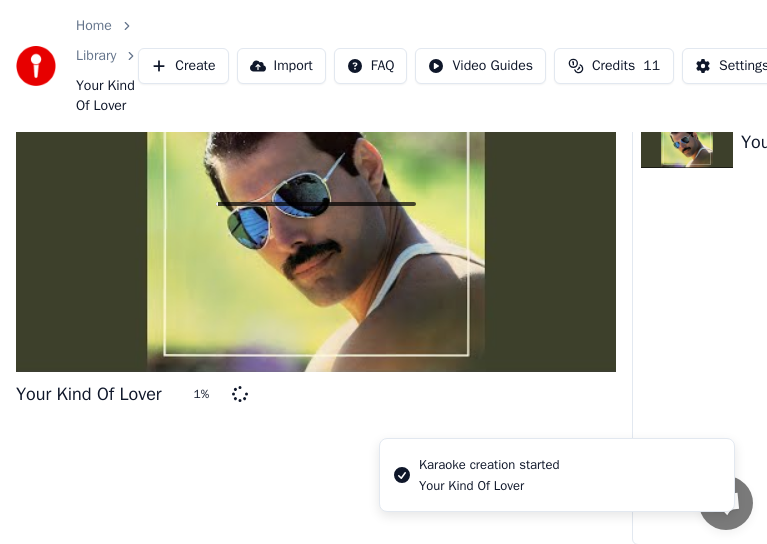 scroll, scrollTop: 100, scrollLeft: 0, axis: vertical 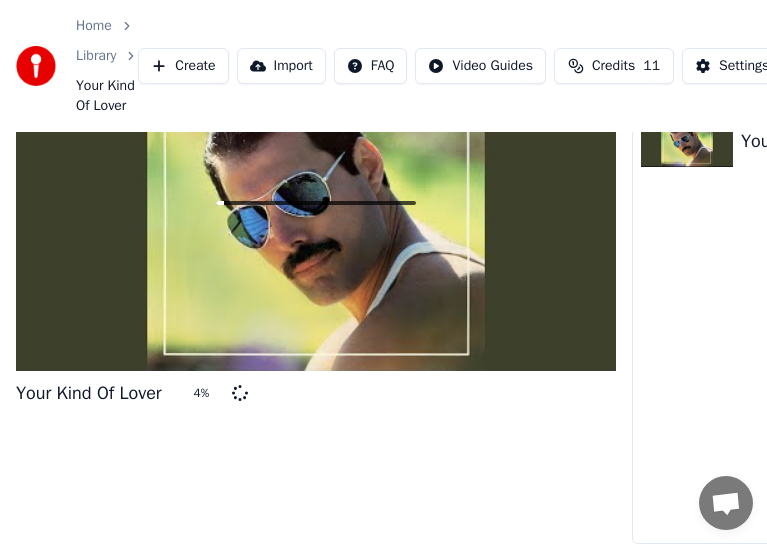 click on "Your Kind Of Lover 4 %" at bounding box center [316, 289] 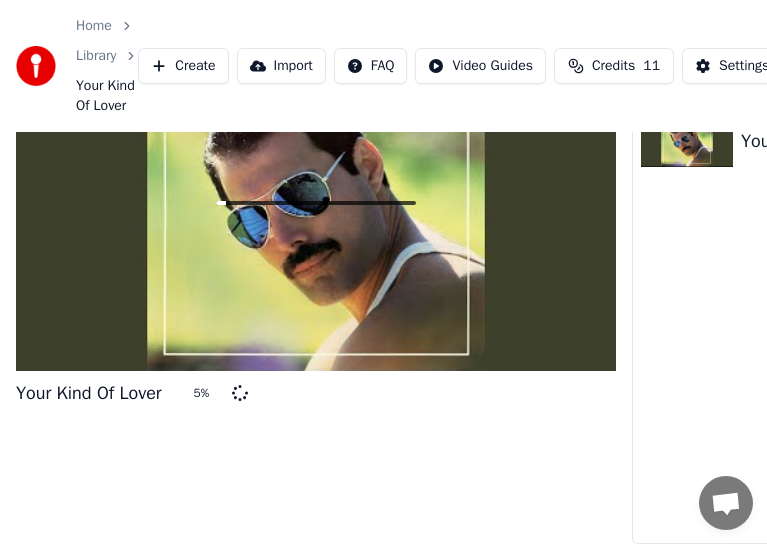 click on "Your Kind Of Lover 5 %" at bounding box center [316, 289] 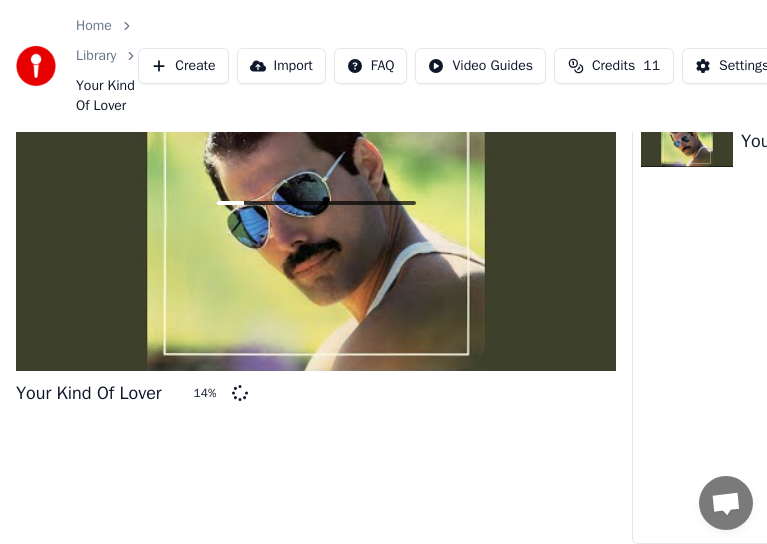 scroll, scrollTop: 0, scrollLeft: 0, axis: both 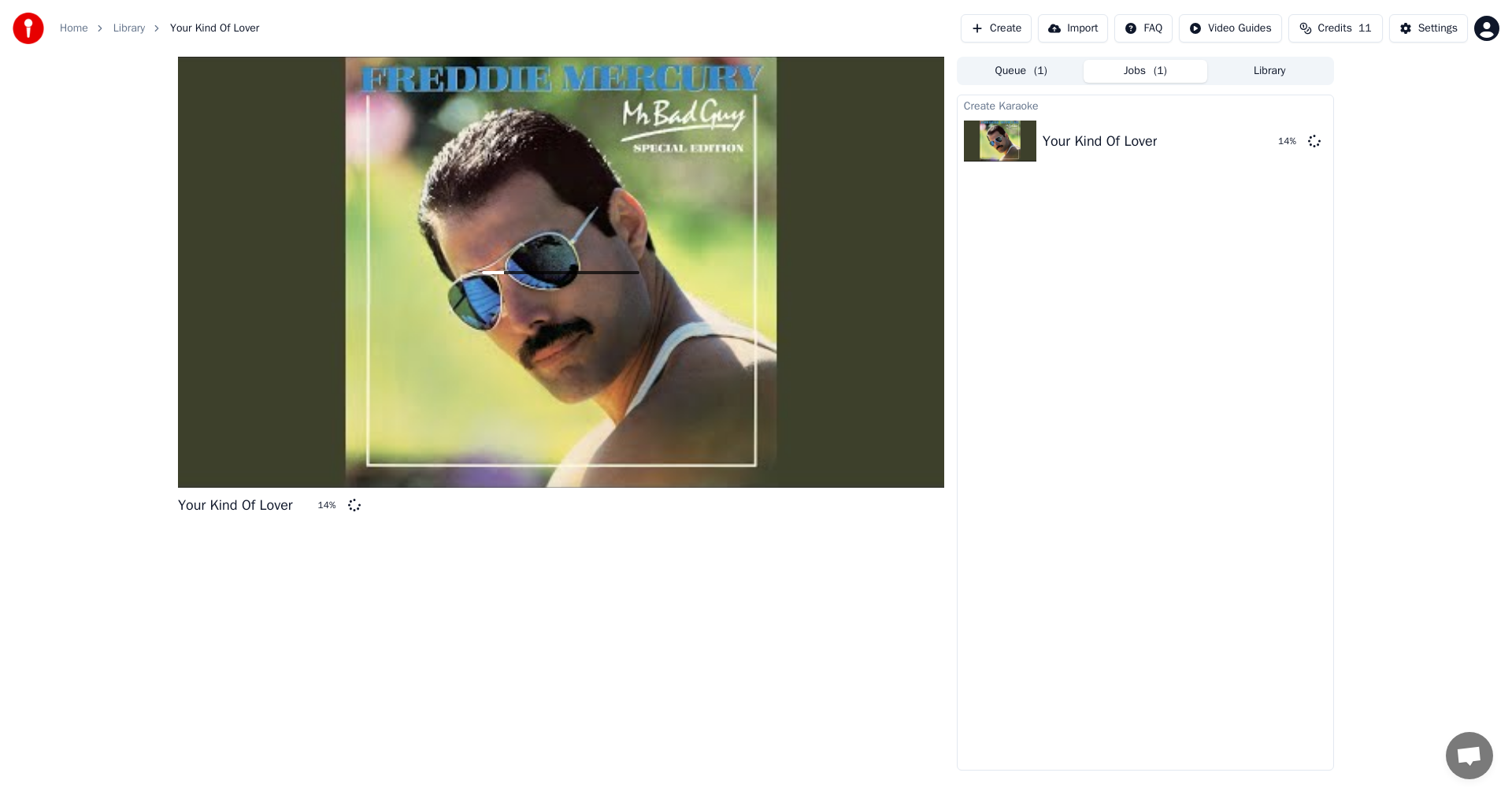 click at bounding box center [561, 272] 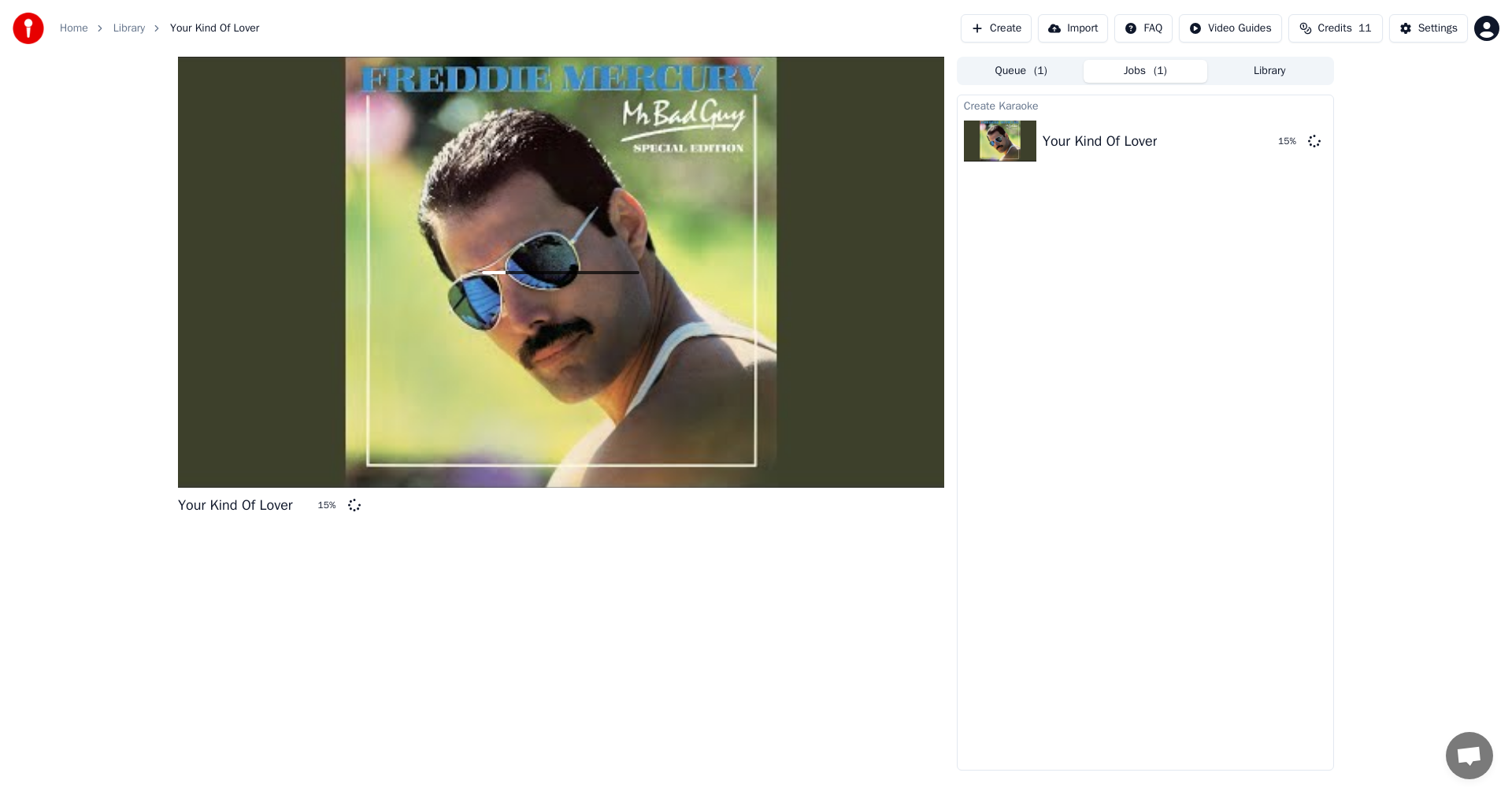 click on "Queue ( 1 )" at bounding box center [1021, 71] 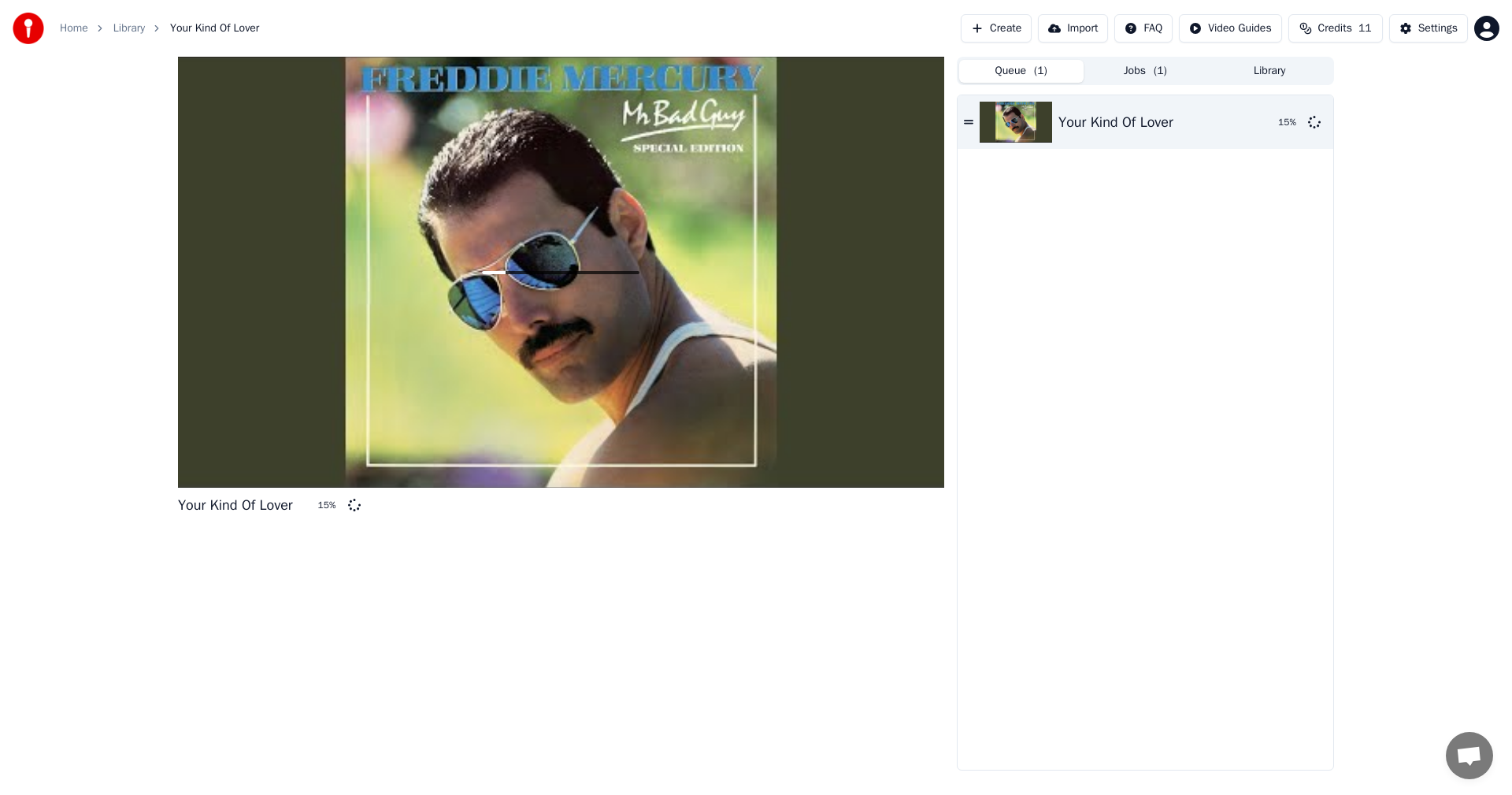 click on "Jobs ( 1 )" at bounding box center [1146, 71] 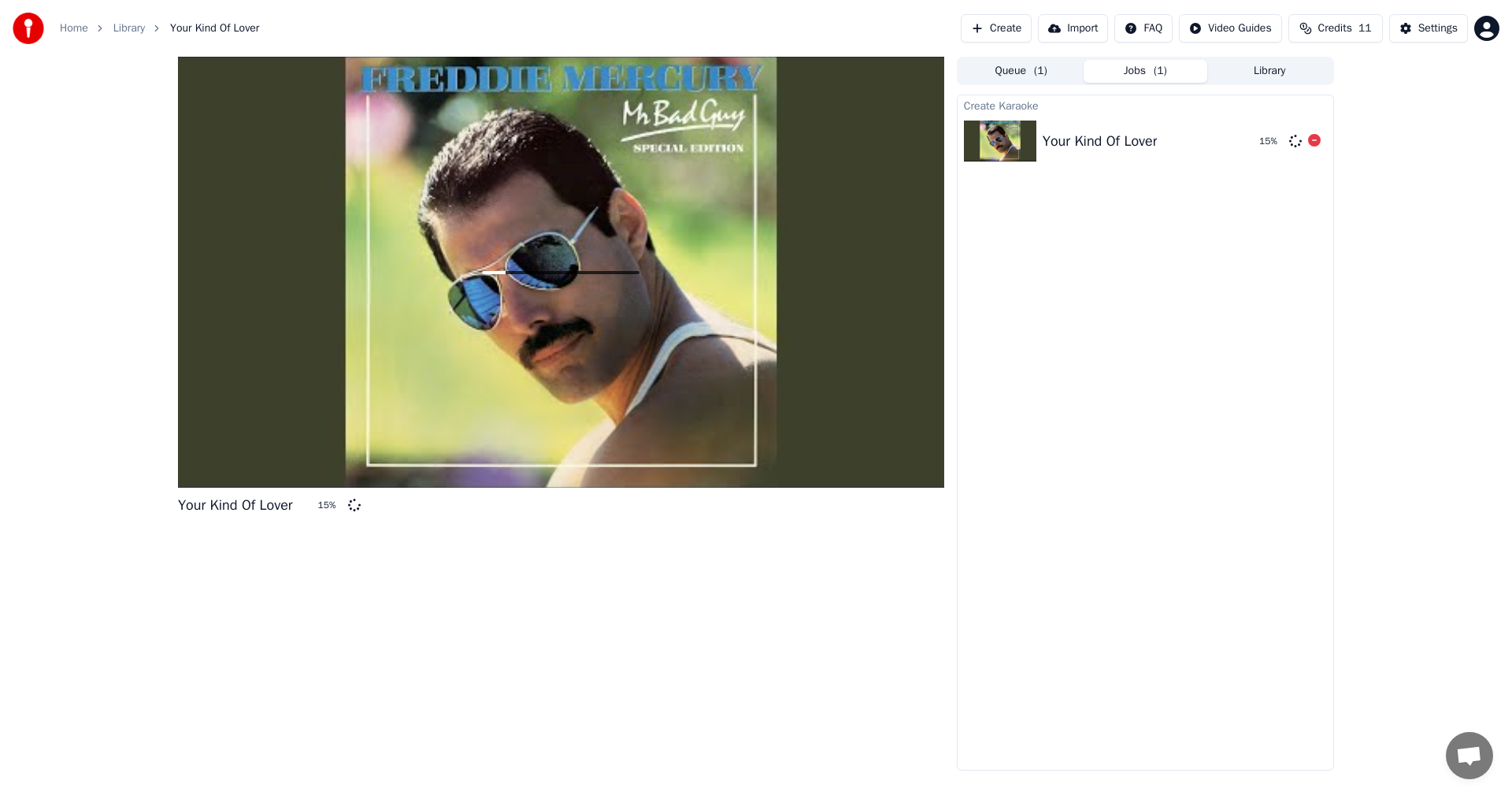 click on "Create Karaoke" at bounding box center [1145, 105] 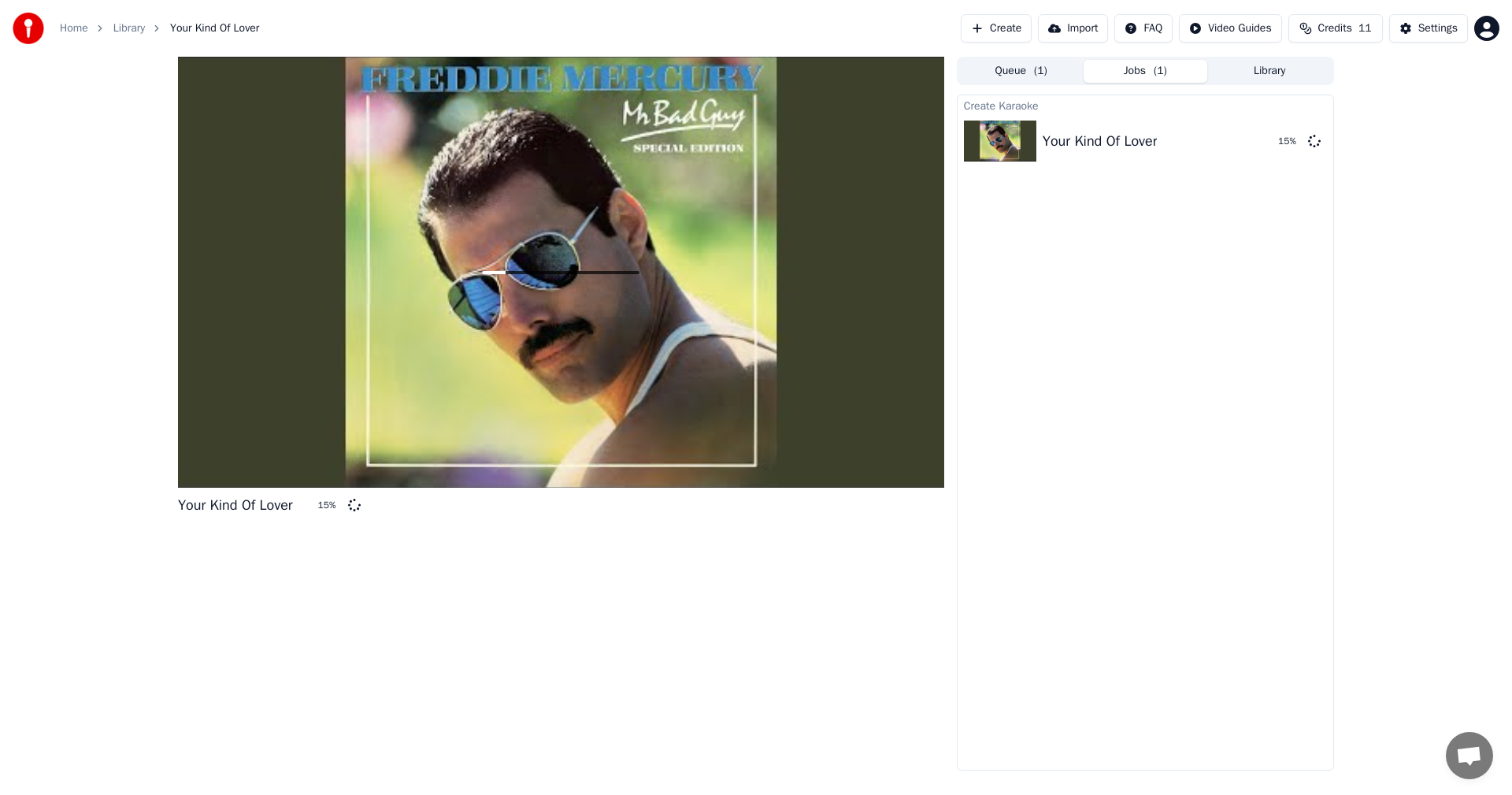 click at bounding box center (561, 273) 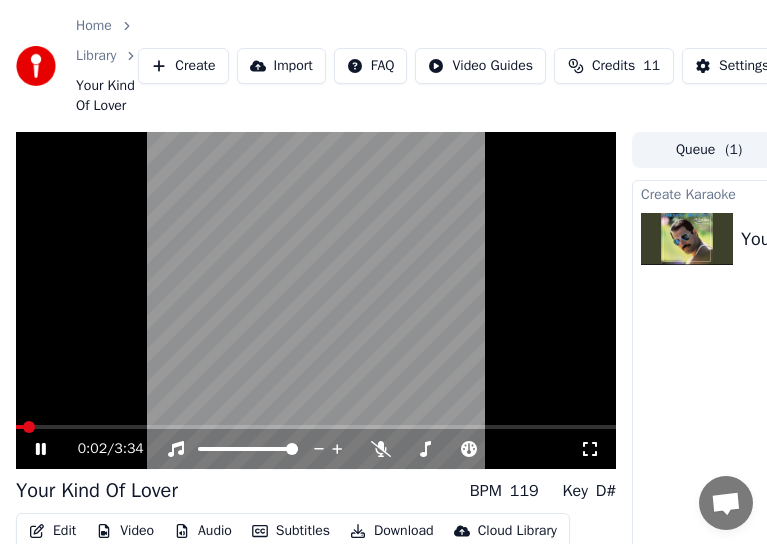 click on "Your Kind Of Lover BPM 119 Key D#" at bounding box center (316, 491) 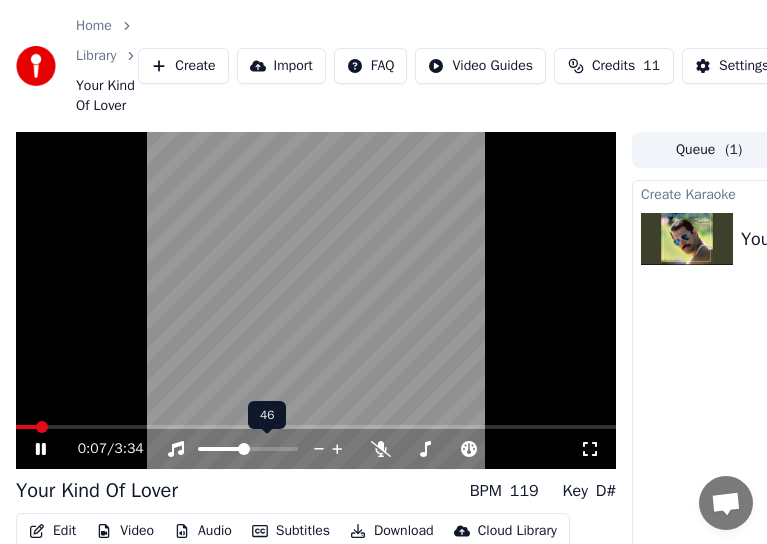 click at bounding box center (221, 449) 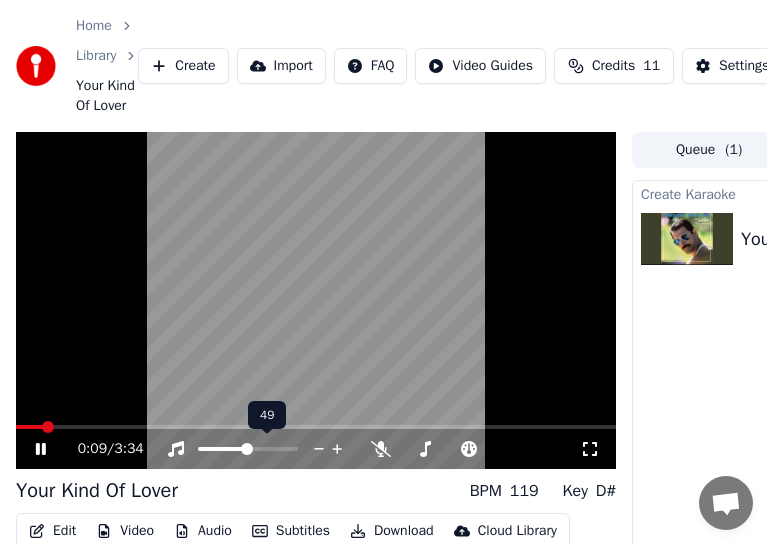 click at bounding box center [247, 449] 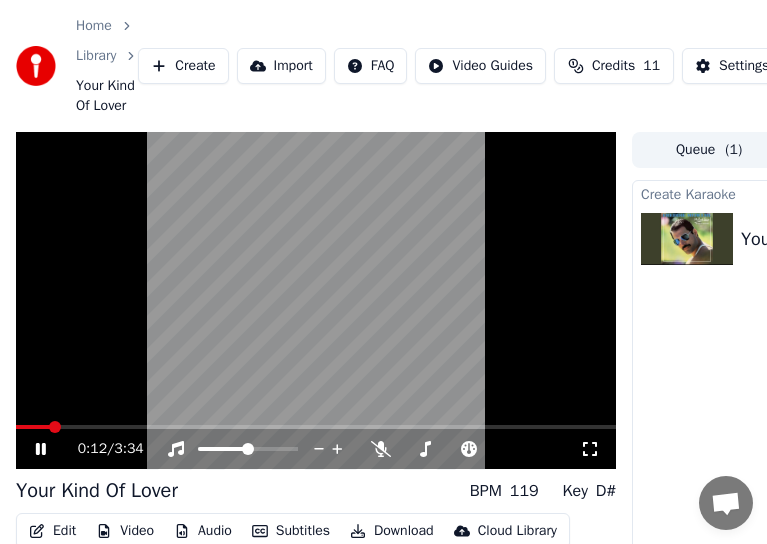 click on "Your Kind Of Lover BPM 119 Key D#" at bounding box center [316, 491] 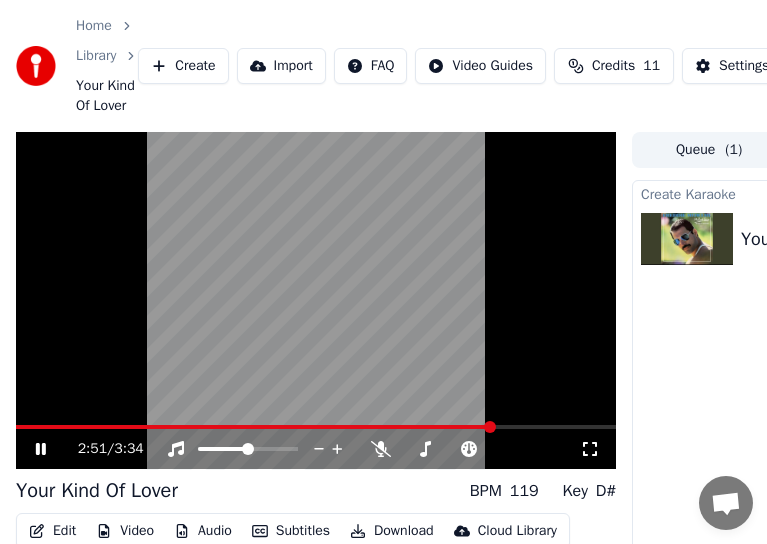 click at bounding box center [316, 301] 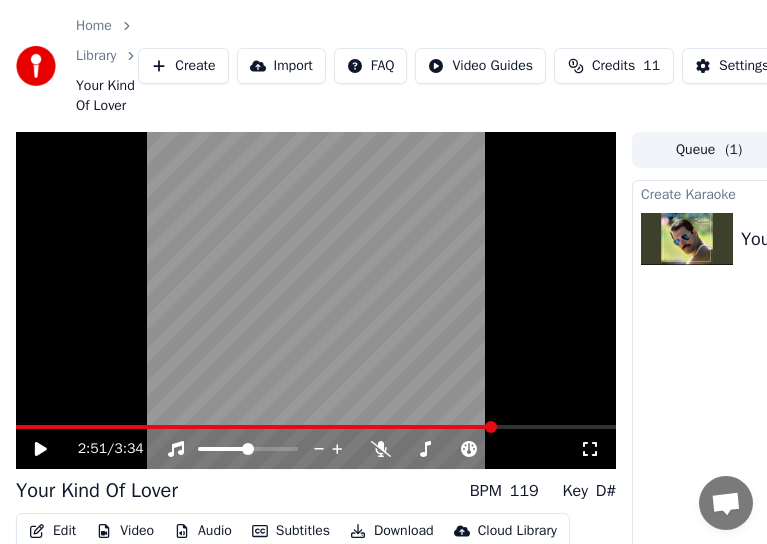 click on "2:51  /  3:34" at bounding box center [316, 301] 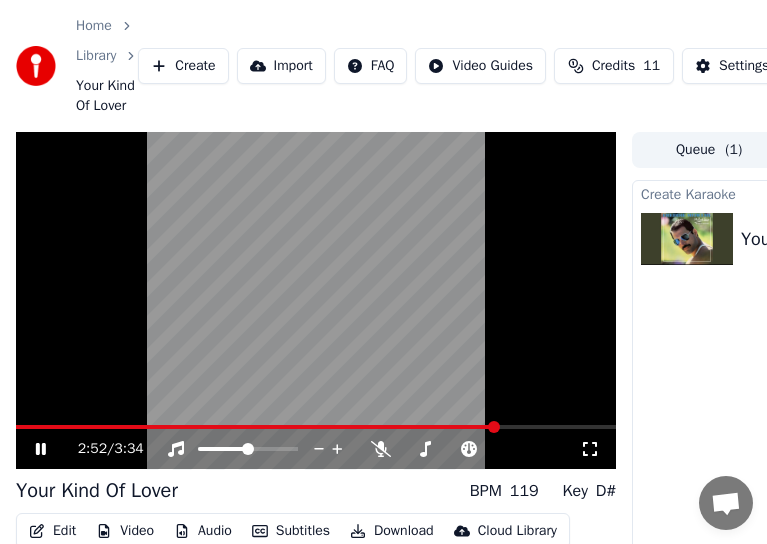 drag, startPoint x: 93, startPoint y: 431, endPoint x: 81, endPoint y: 427, distance: 12.649111 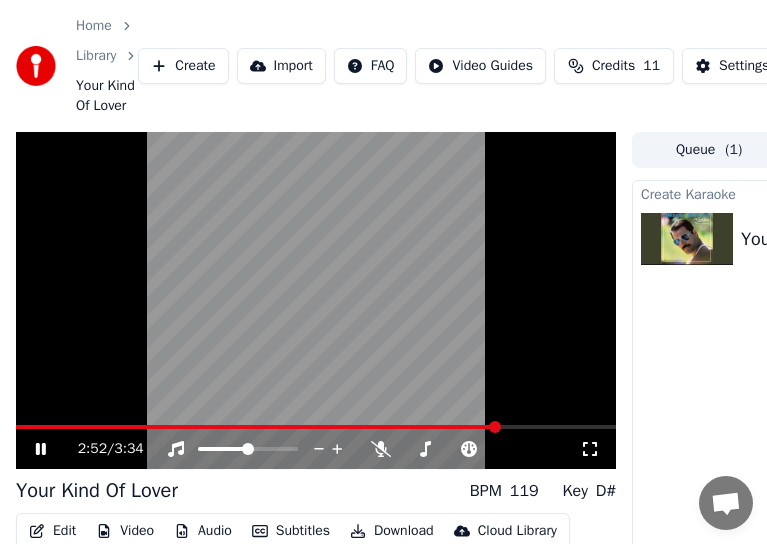 drag, startPoint x: 64, startPoint y: 425, endPoint x: 35, endPoint y: 426, distance: 29.017237 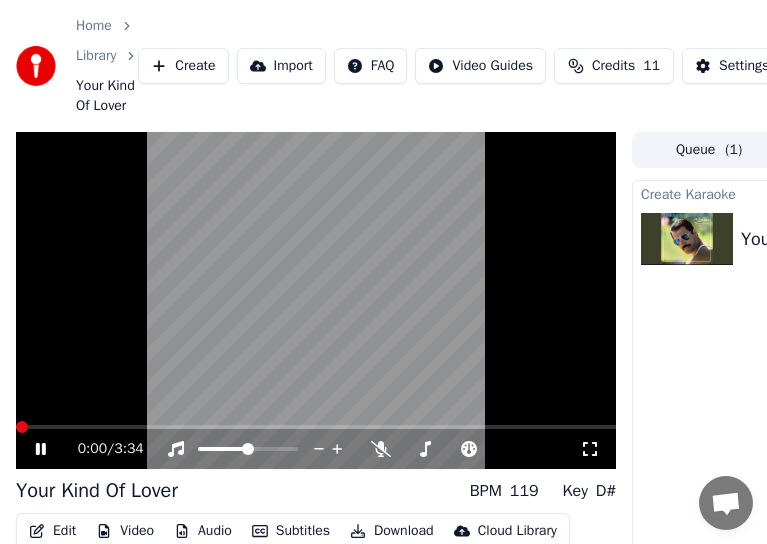 click at bounding box center [22, 427] 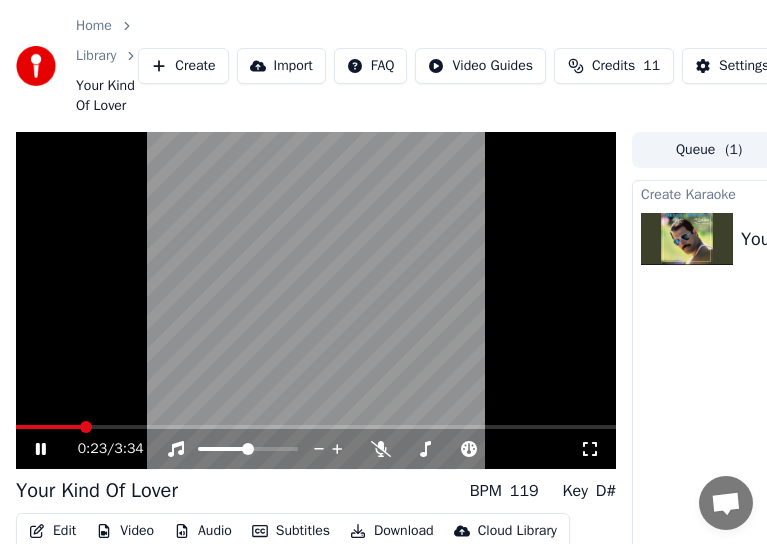 click on "Your Kind Of Lover BPM 119 Key D#" at bounding box center [316, 491] 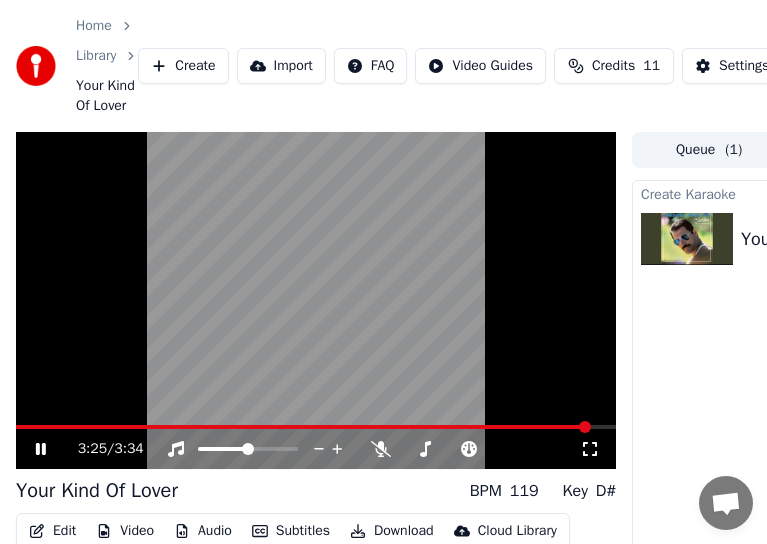 click at bounding box center (316, 301) 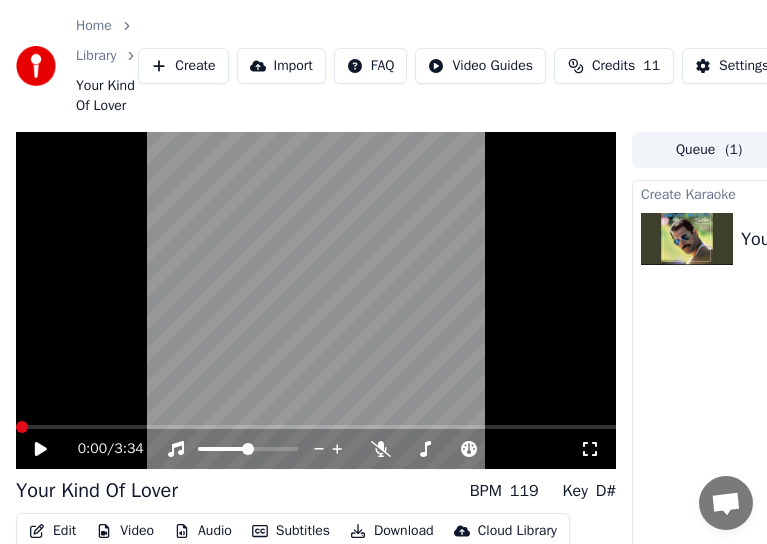 click at bounding box center (16, 427) 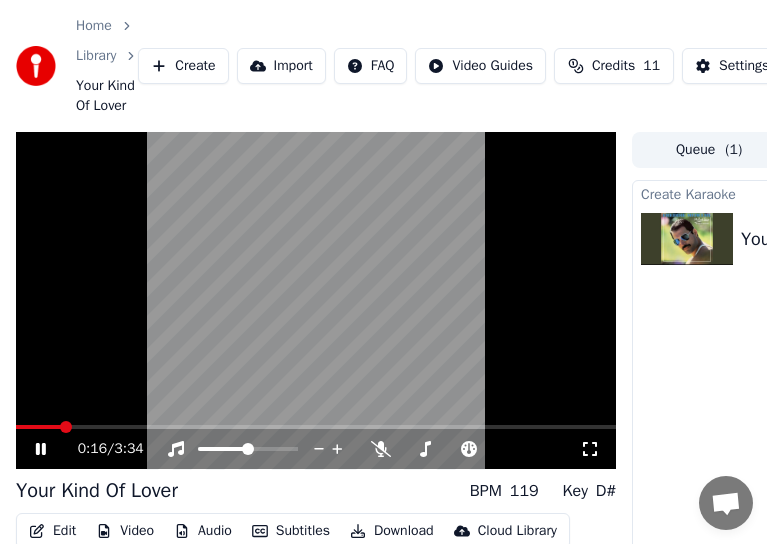 click at bounding box center [316, 427] 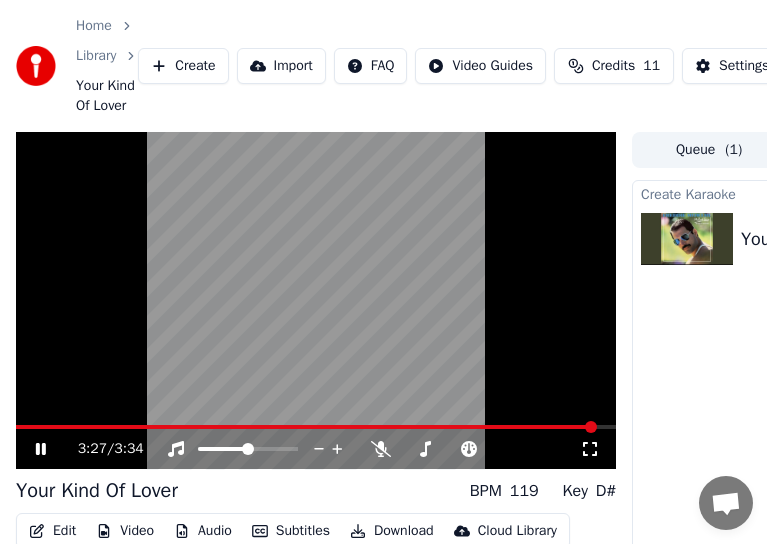 click at bounding box center (316, 301) 